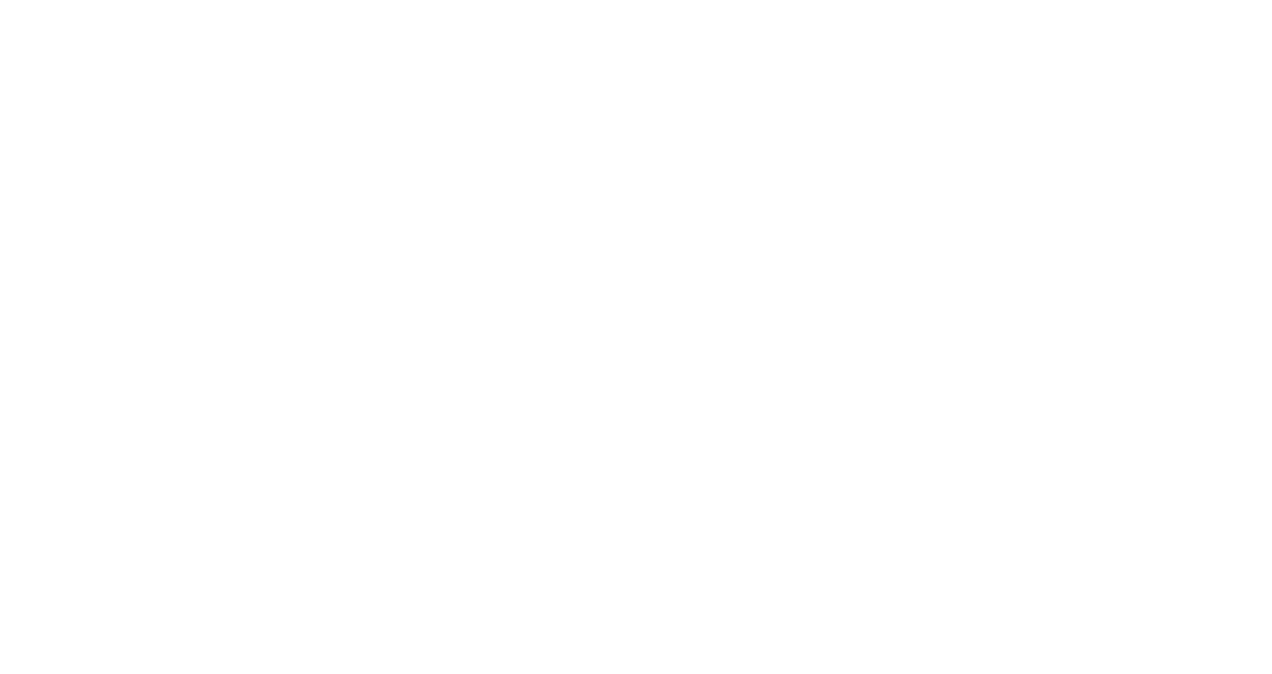 scroll, scrollTop: 0, scrollLeft: 0, axis: both 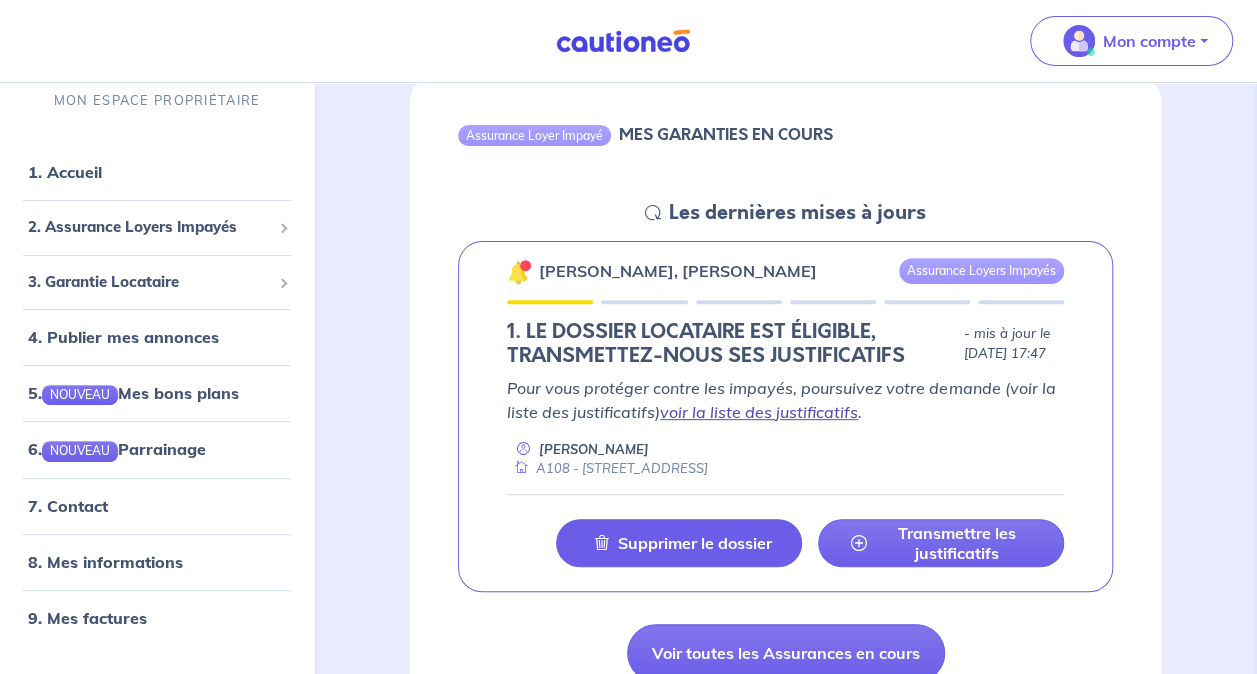 click on "voir la liste des justificatifs" at bounding box center [759, 412] 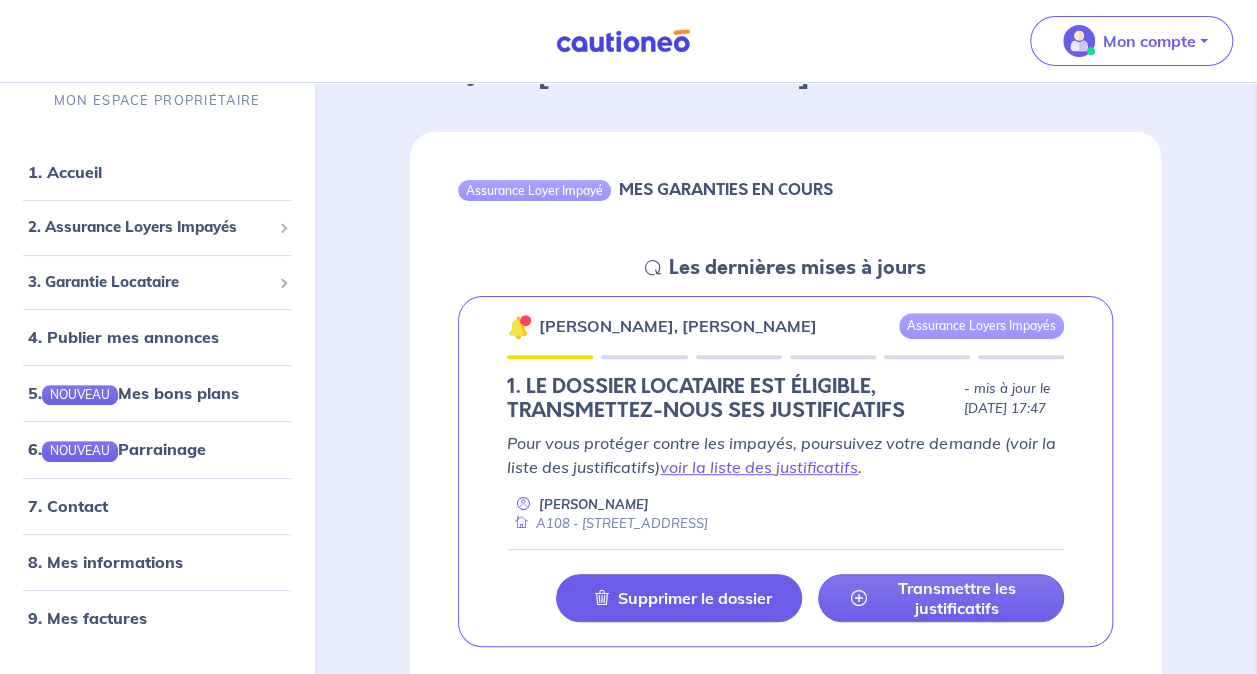scroll, scrollTop: 329, scrollLeft: 0, axis: vertical 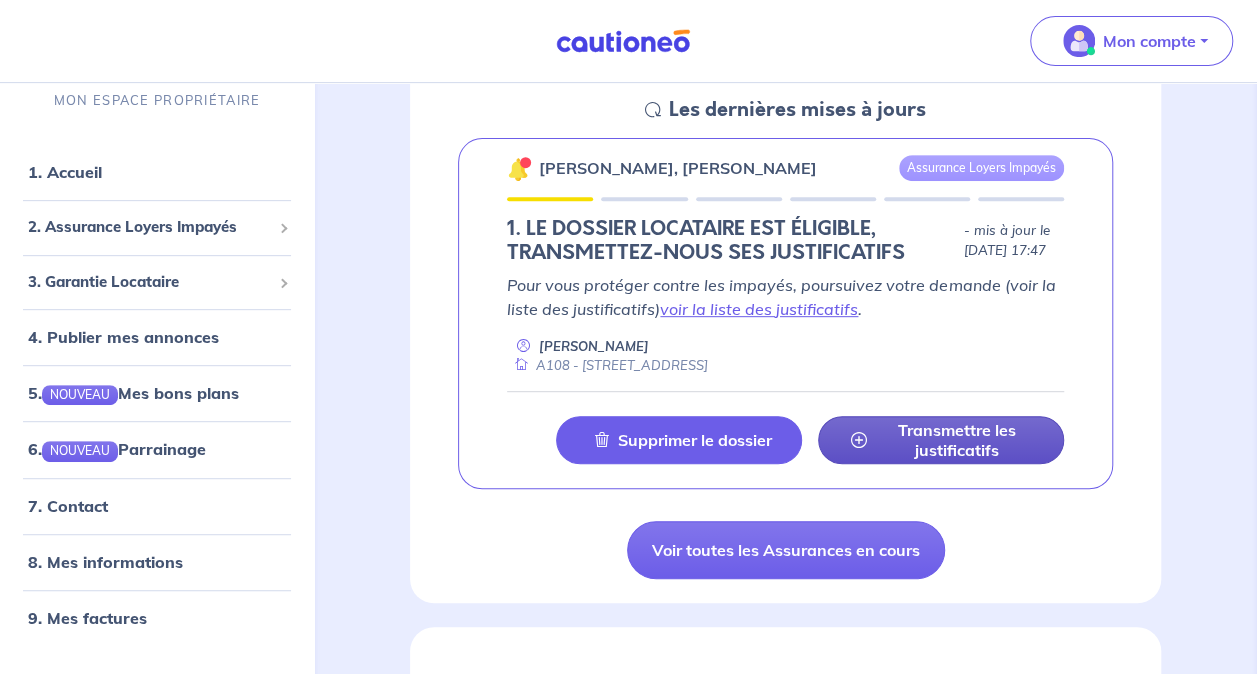 click on "Transmettre les justificatifs" at bounding box center [957, 440] 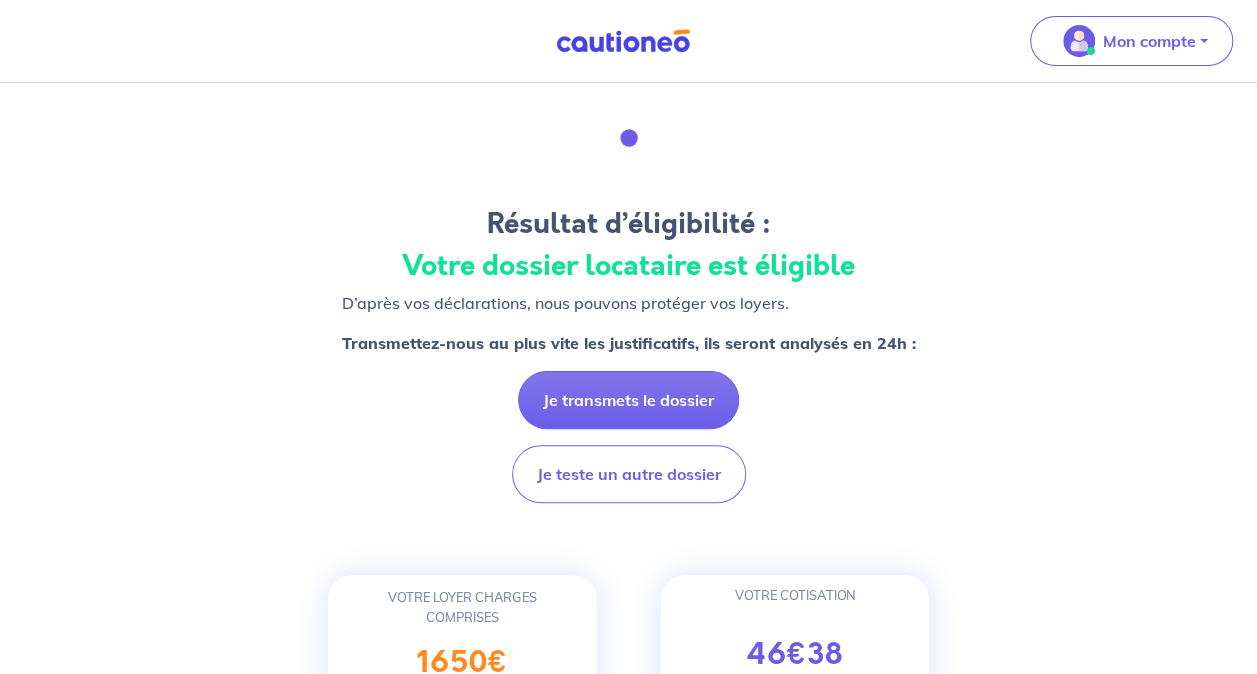 scroll, scrollTop: 0, scrollLeft: 0, axis: both 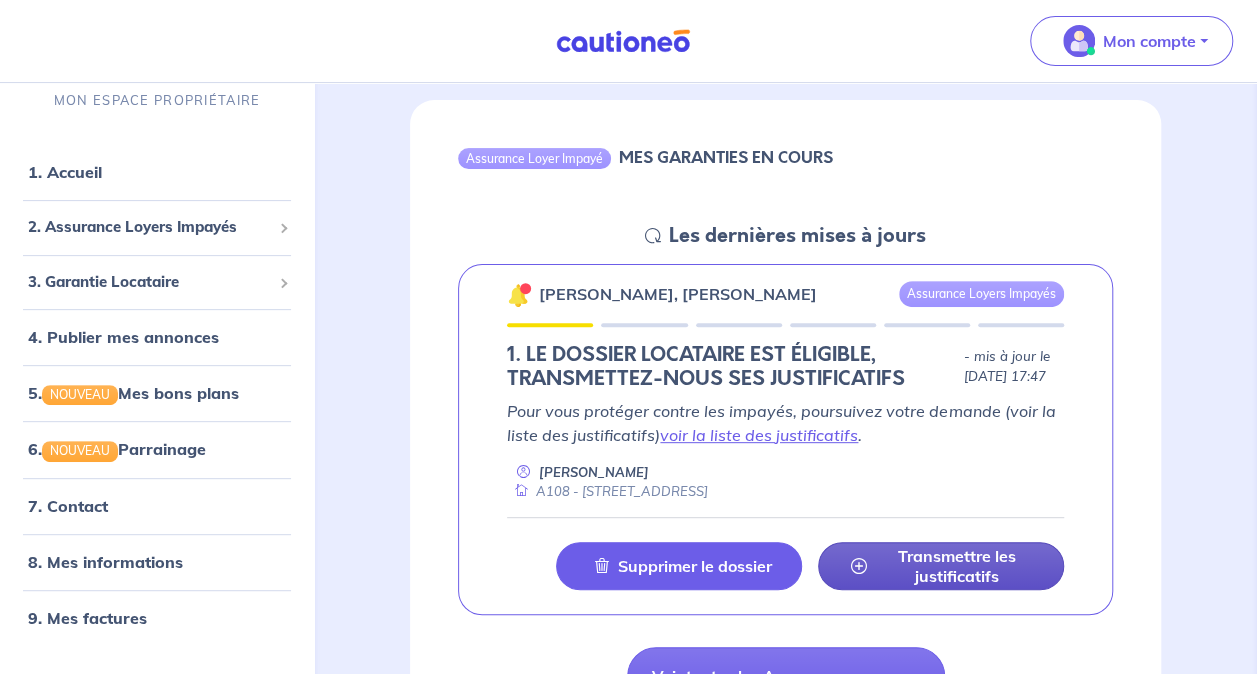 click at bounding box center (859, 566) 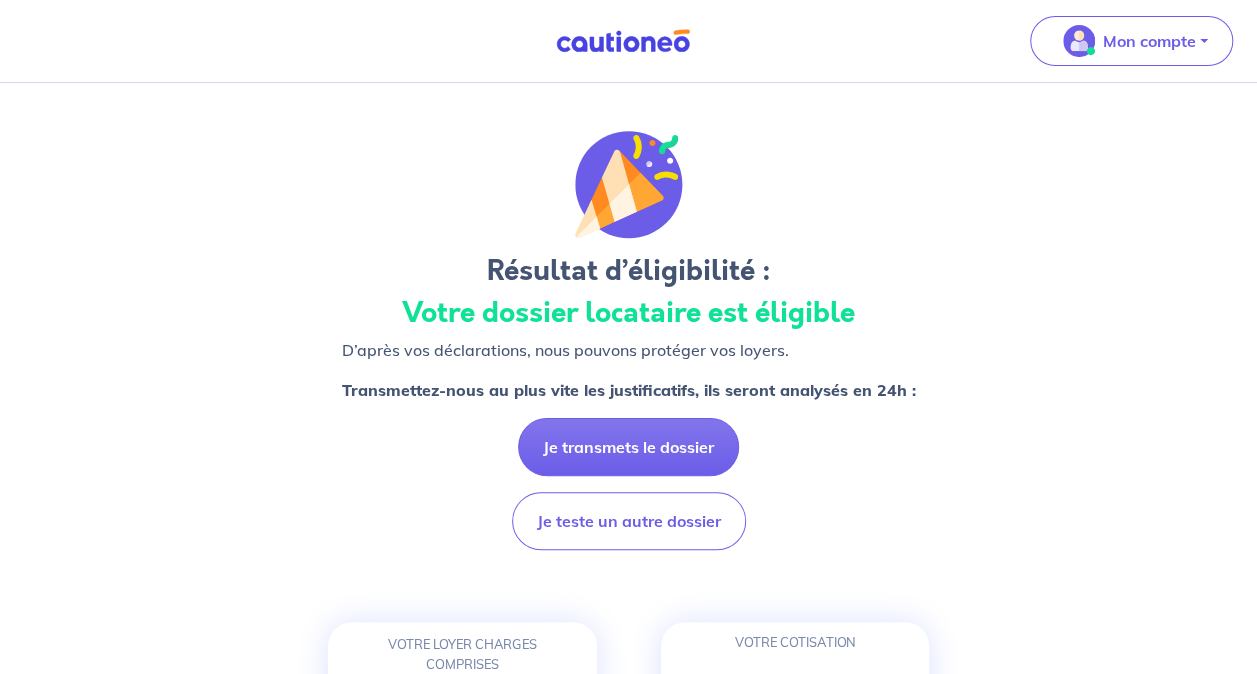 scroll, scrollTop: 278, scrollLeft: 0, axis: vertical 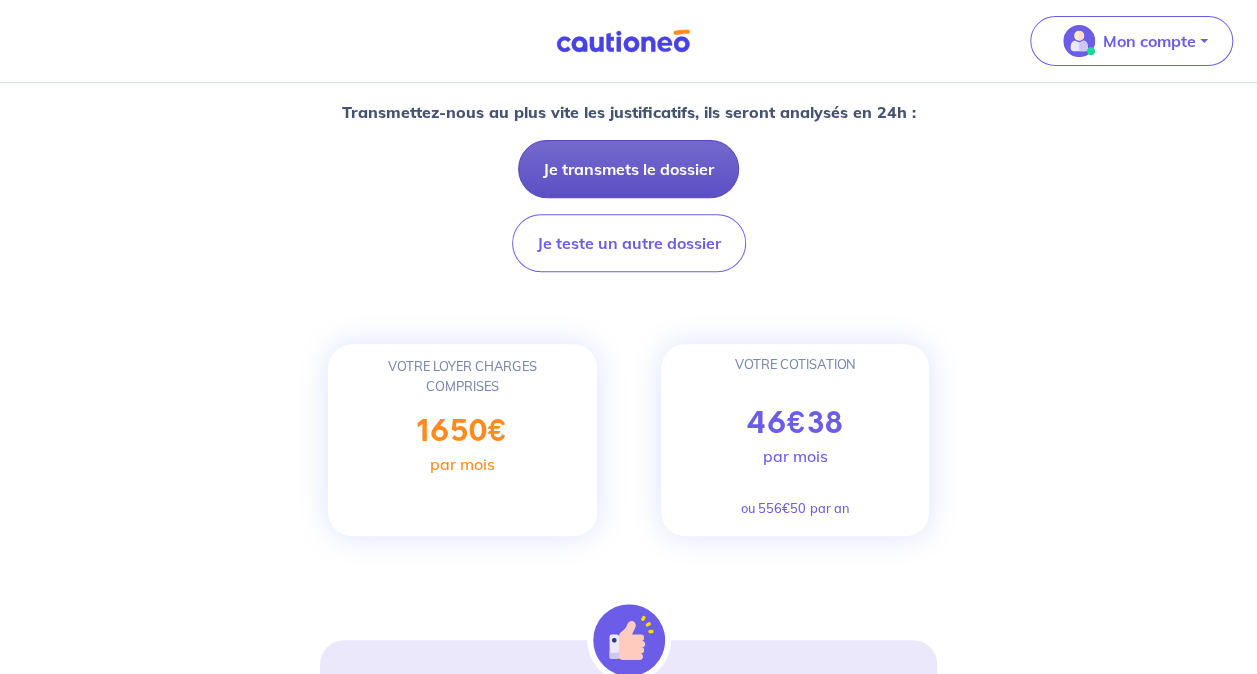 click on "Je transmets le dossier" at bounding box center (628, 169) 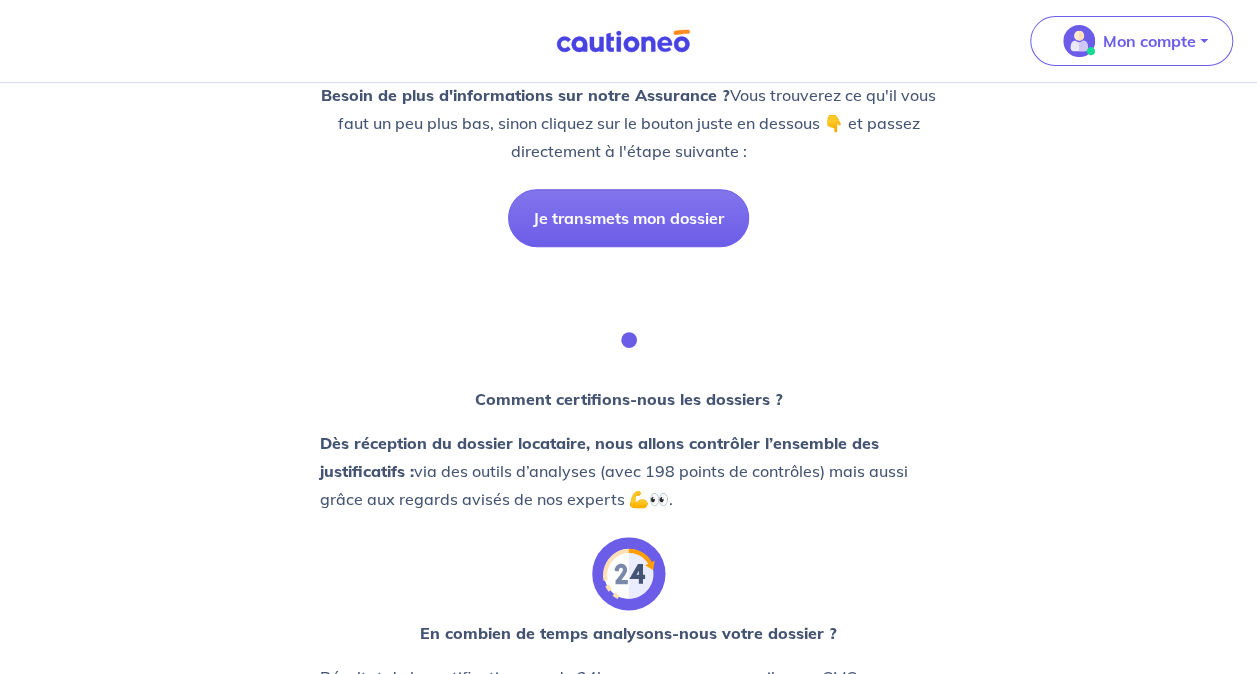 scroll, scrollTop: 579, scrollLeft: 0, axis: vertical 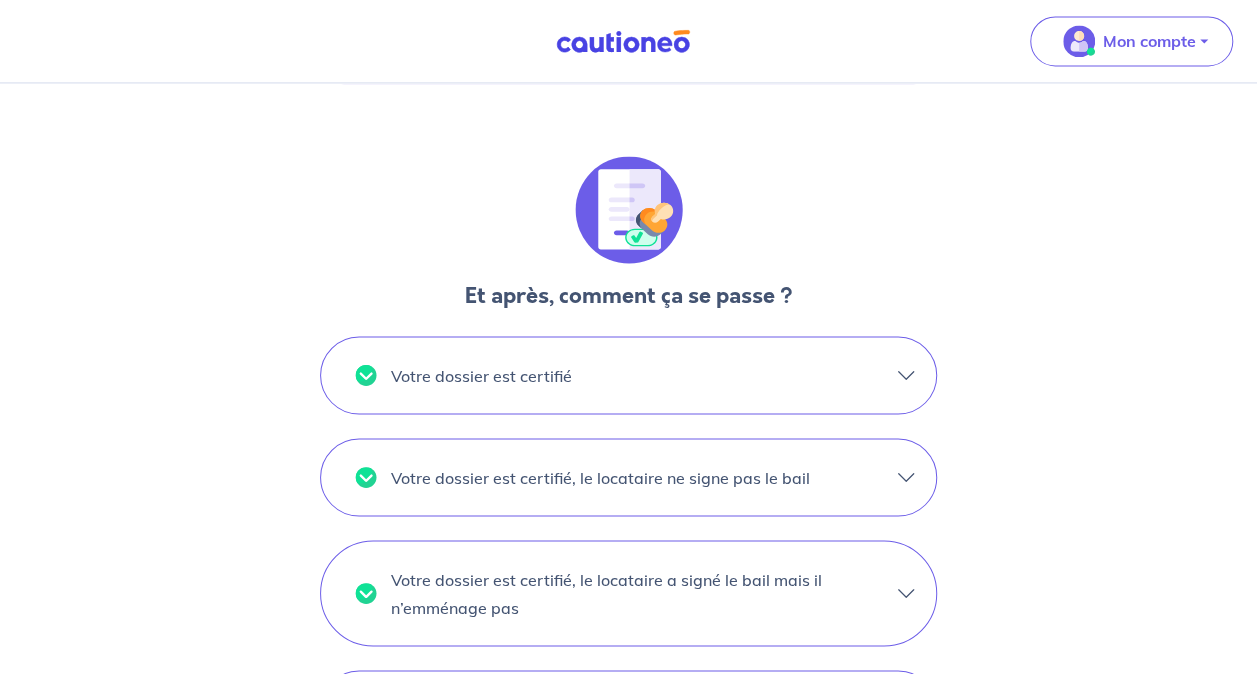 click on "Votre dossier est certifié" at bounding box center [628, 375] 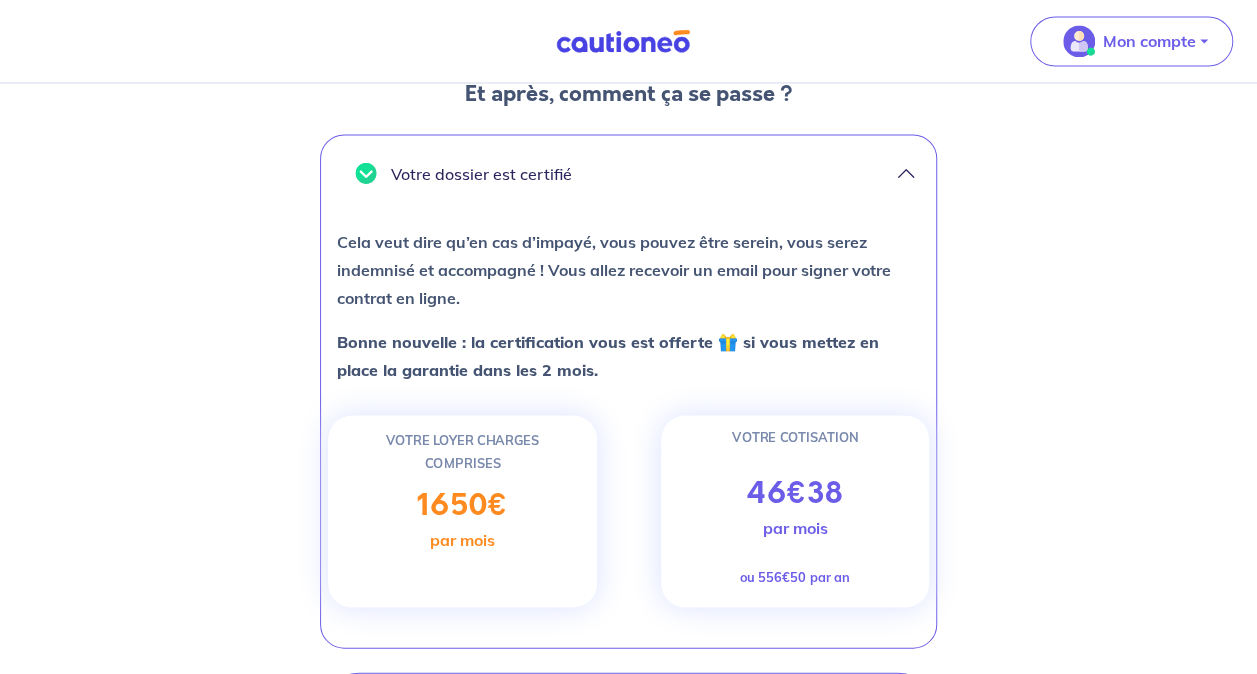 scroll, scrollTop: 1785, scrollLeft: 0, axis: vertical 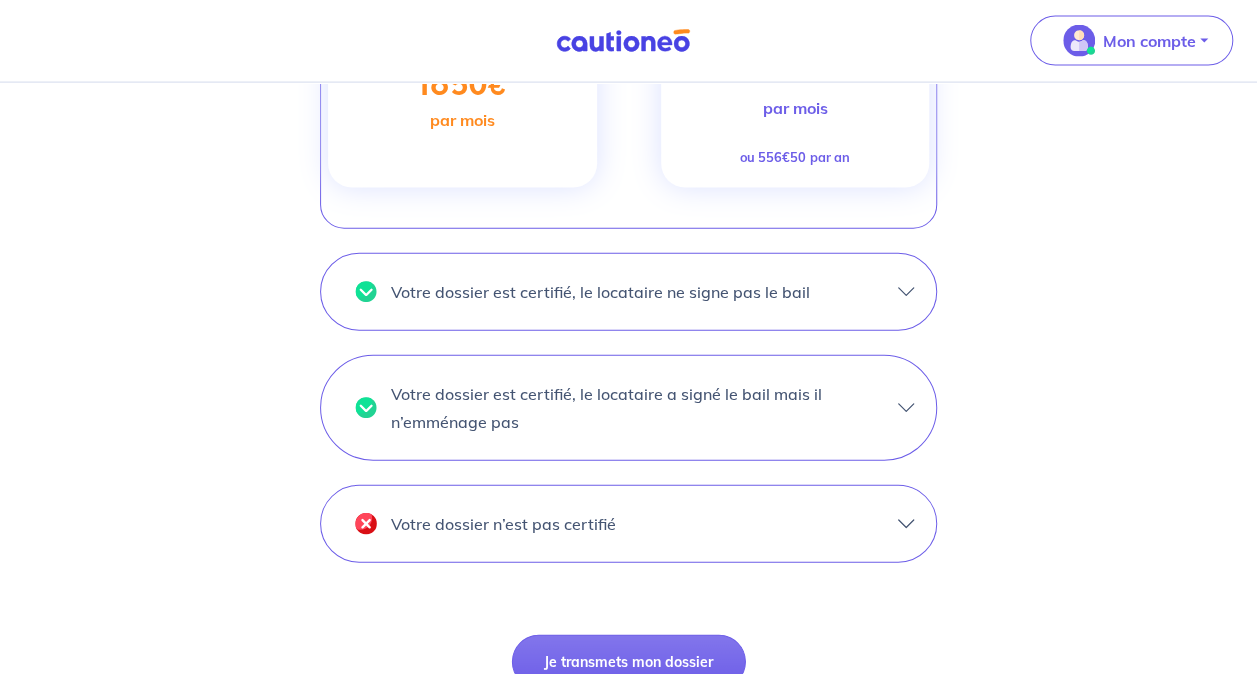 click on "Votre dossier n’est pas certifié" at bounding box center [628, 524] 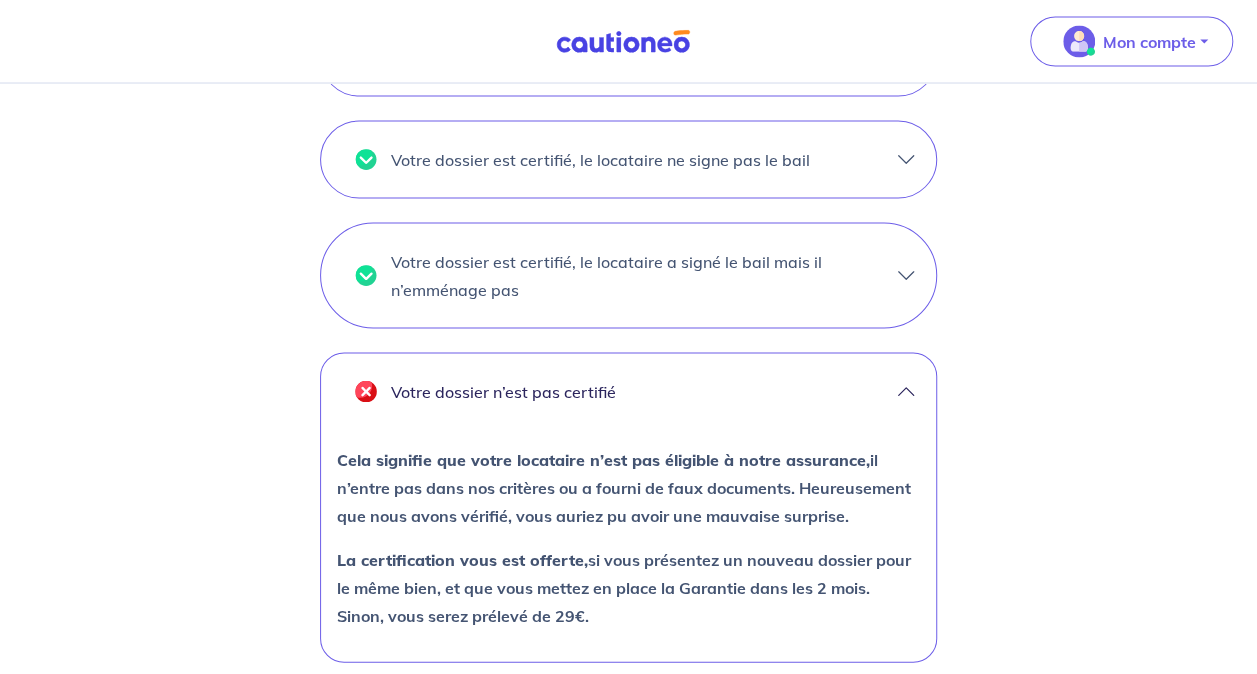 scroll, scrollTop: 1746, scrollLeft: 0, axis: vertical 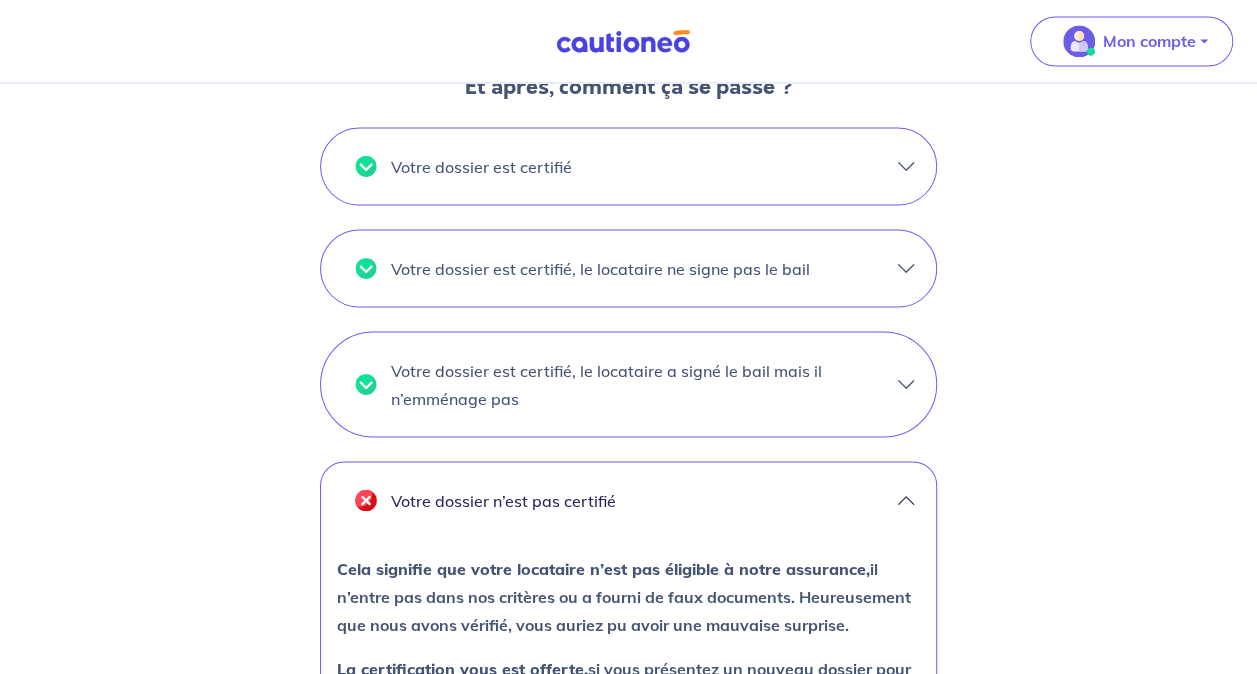 click on "Votre dossier est certifié" at bounding box center [628, 166] 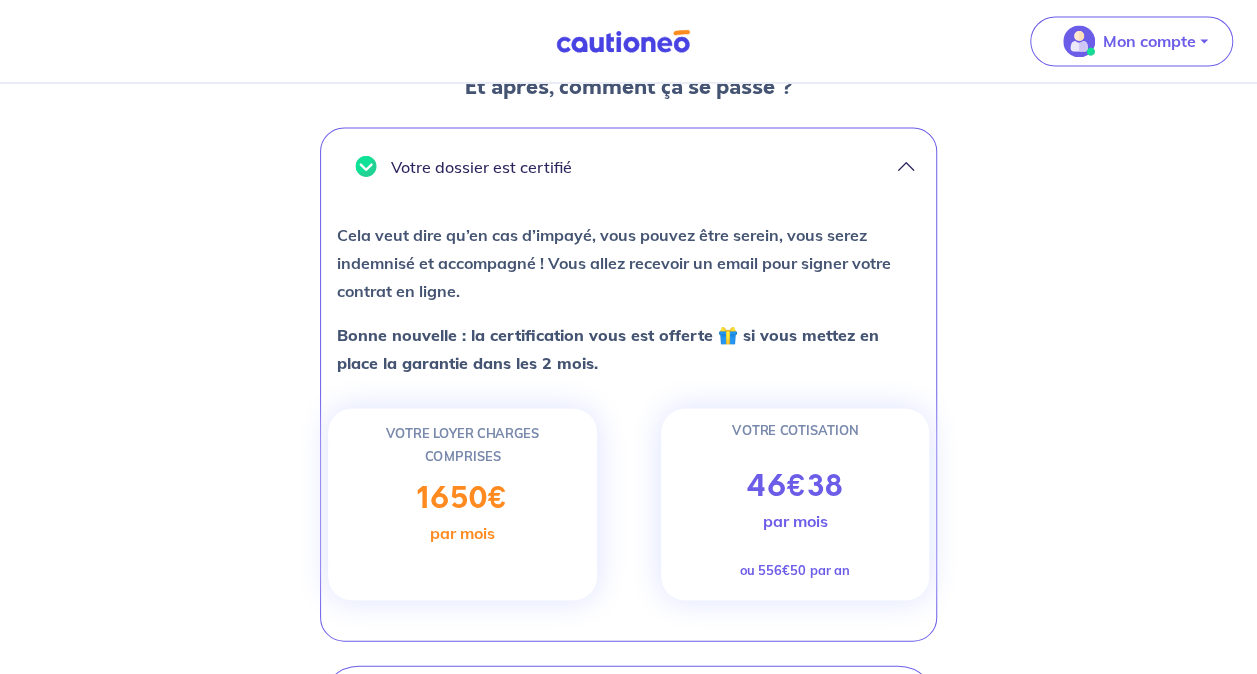 scroll, scrollTop: 2194, scrollLeft: 0, axis: vertical 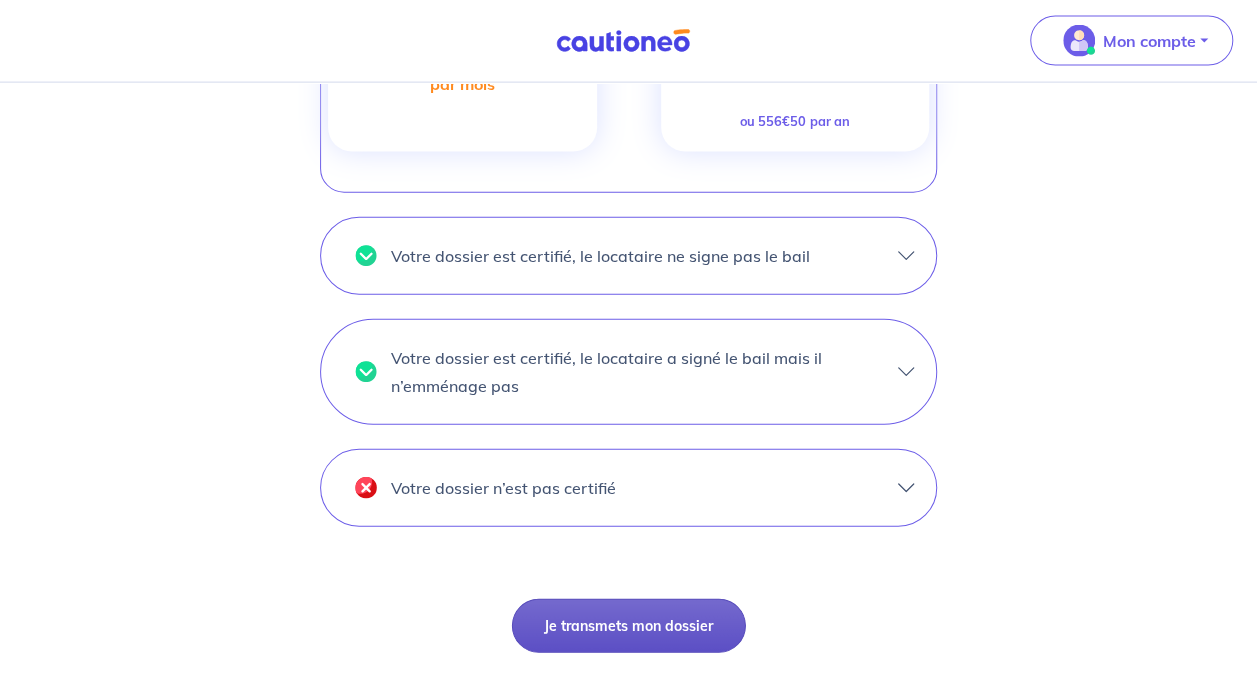 click on "Je transmets mon dossier" at bounding box center (629, 626) 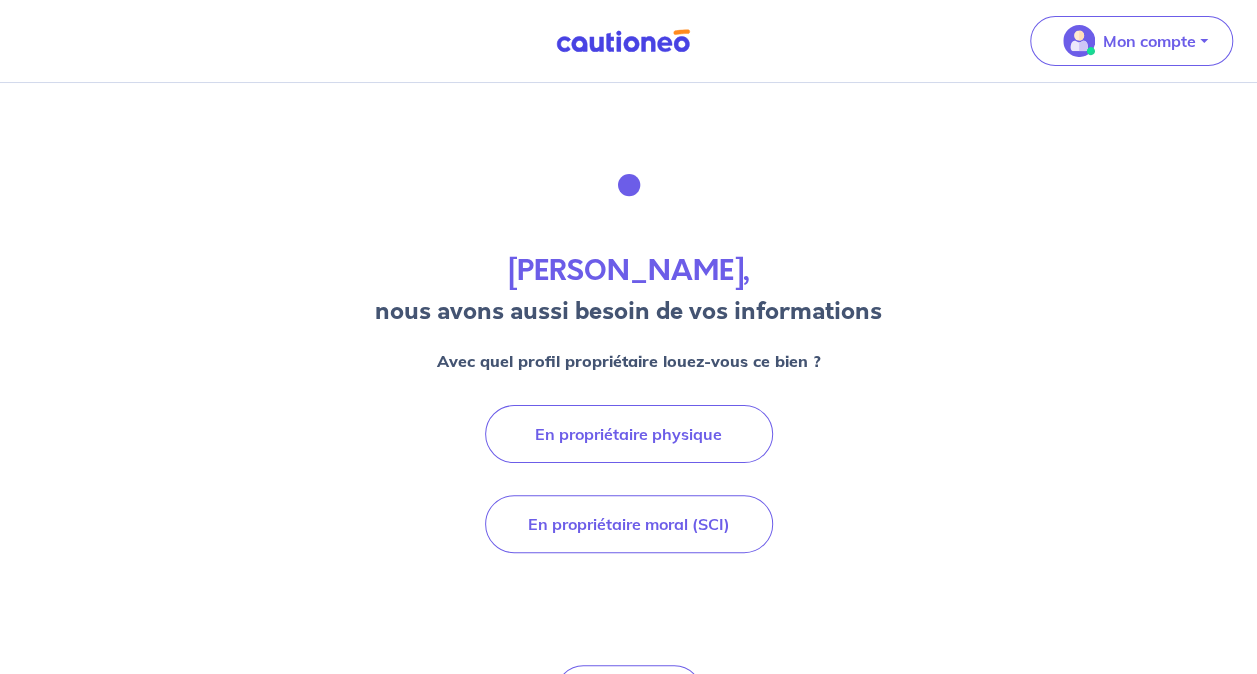 scroll, scrollTop: 69, scrollLeft: 0, axis: vertical 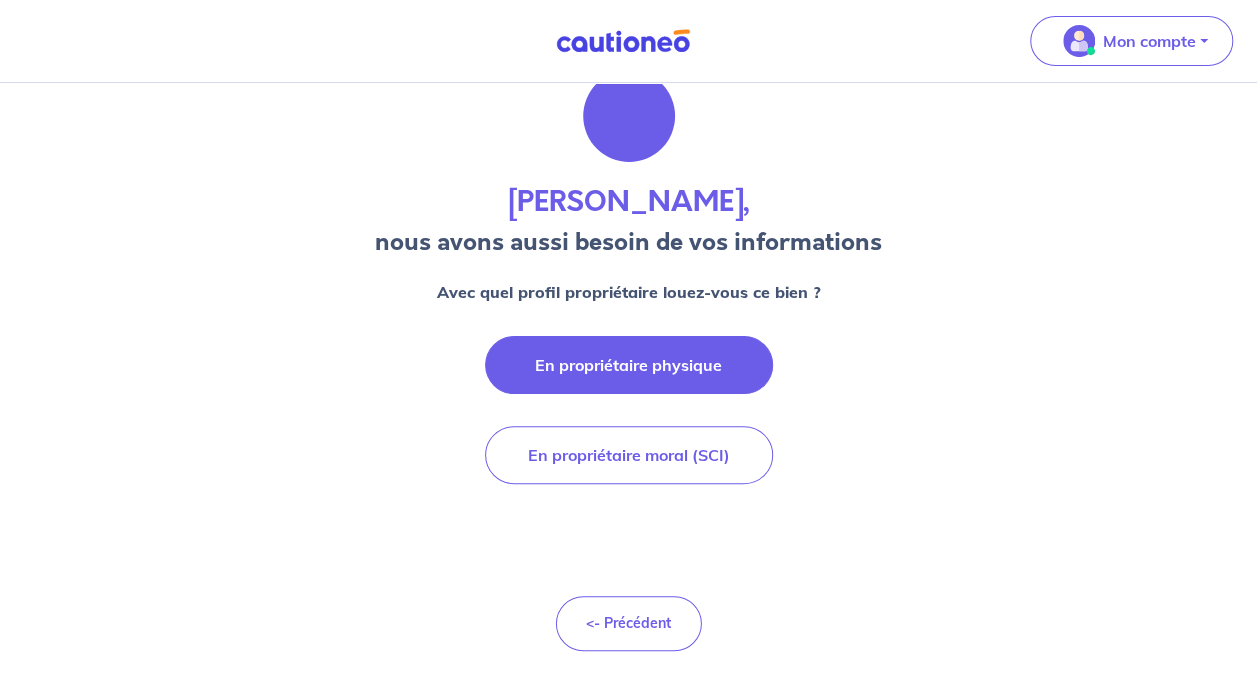 click on "En propriétaire physique" at bounding box center [629, 365] 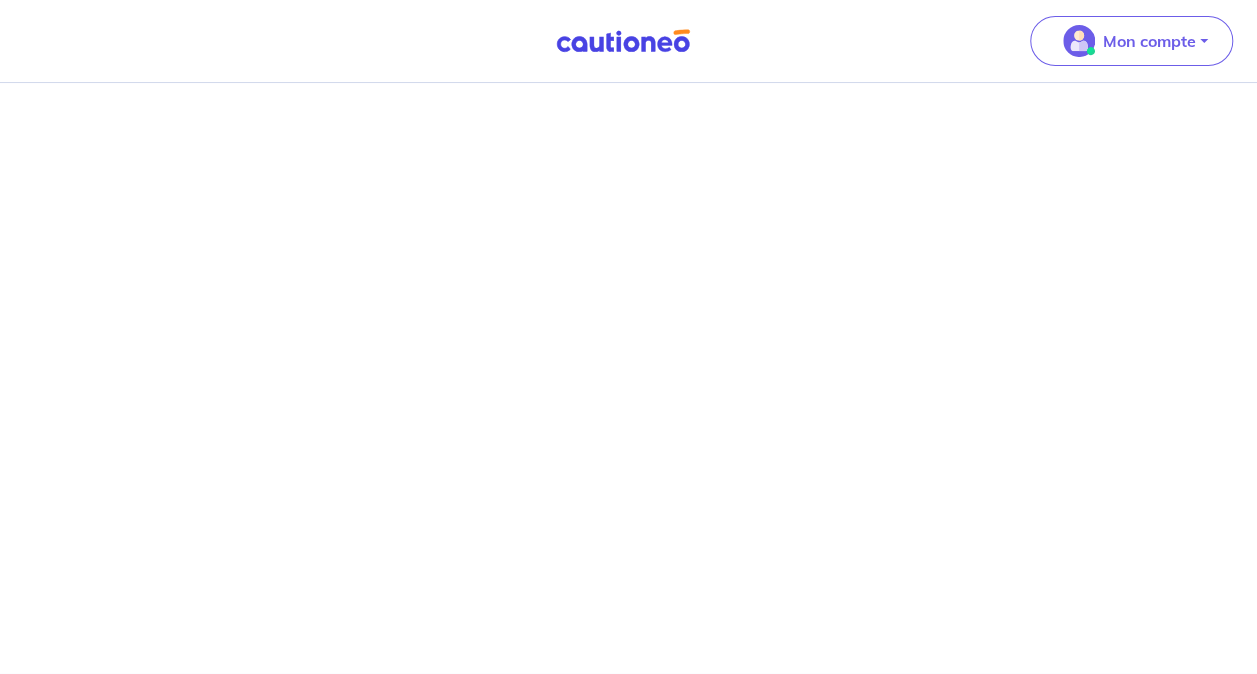 scroll, scrollTop: 0, scrollLeft: 0, axis: both 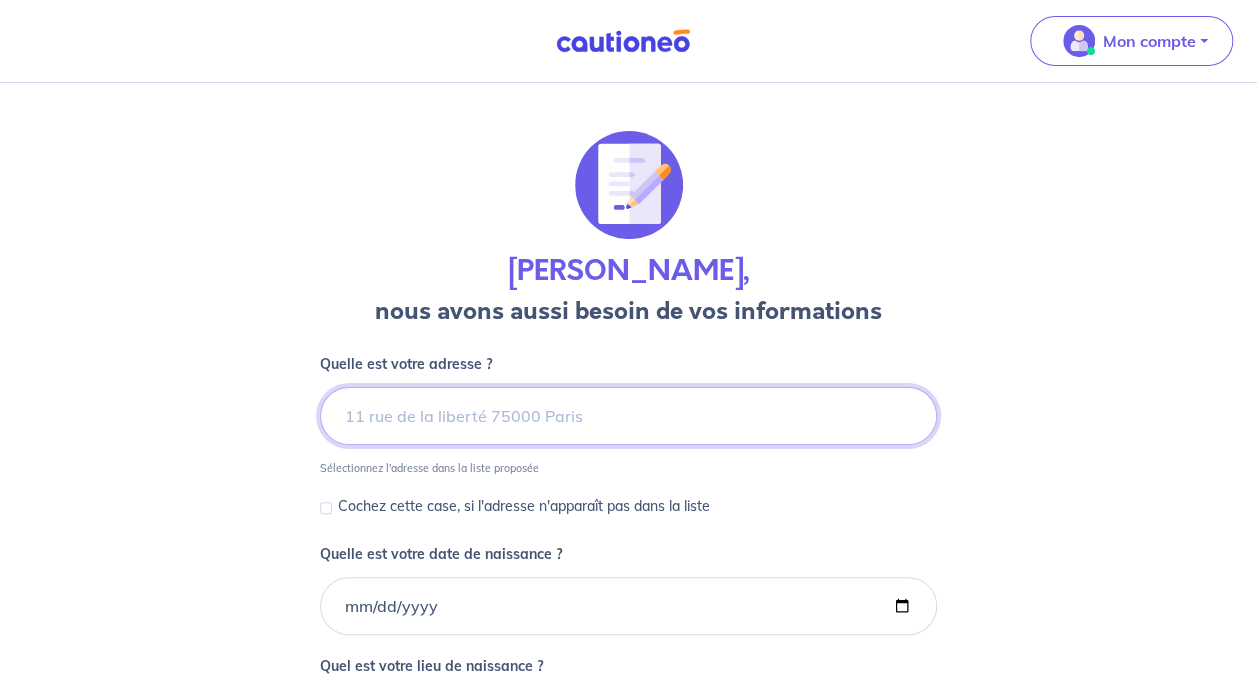 click at bounding box center (628, 416) 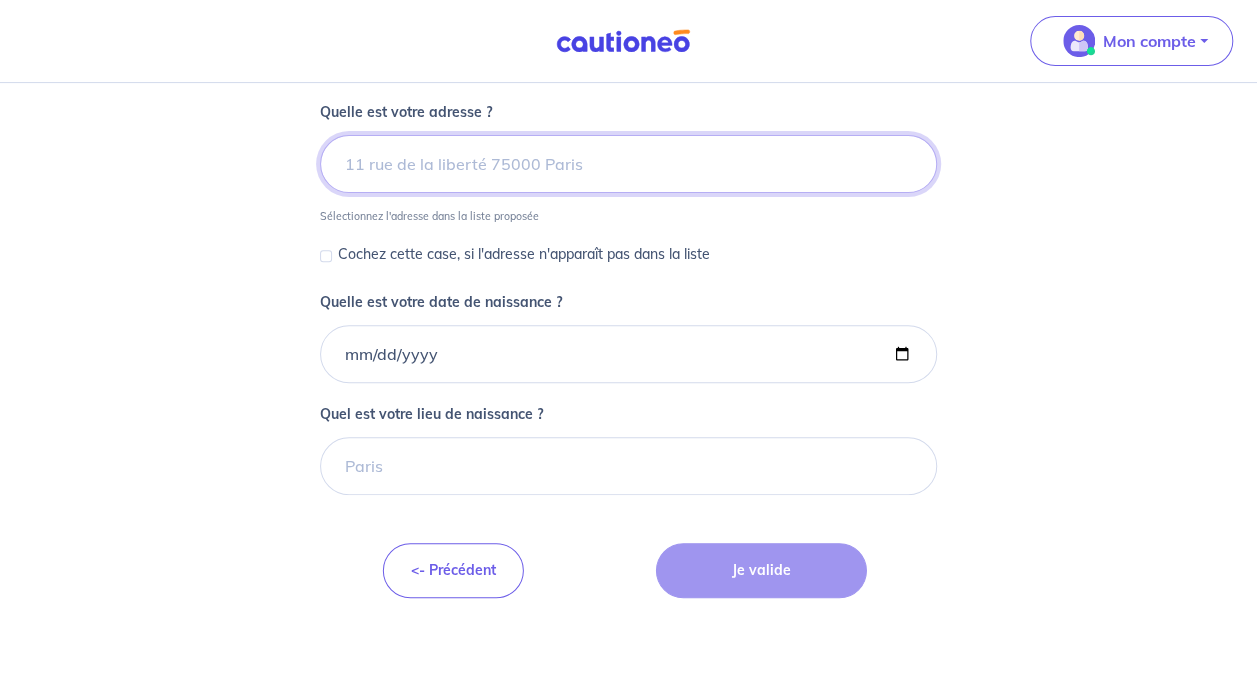 scroll, scrollTop: 158, scrollLeft: 0, axis: vertical 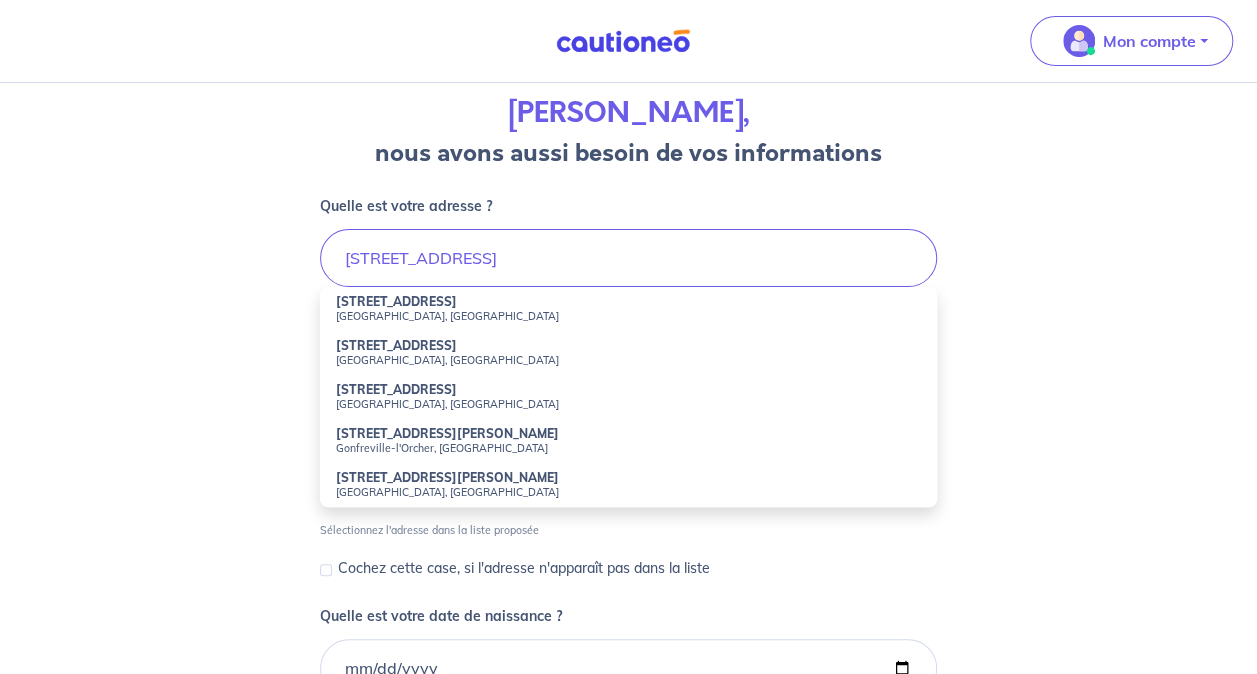 click on "36 Rue Arago   Nantes, France" at bounding box center [628, 353] 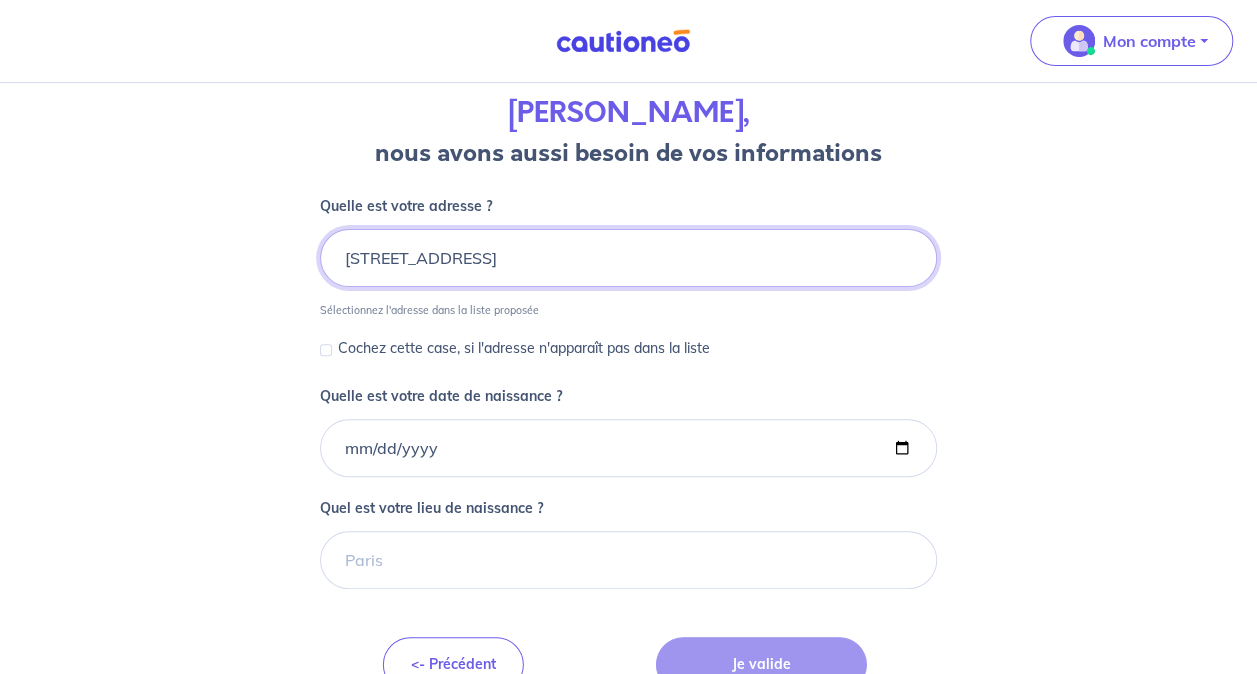 click on "36 Rue Arago, Nantes, France" at bounding box center (628, 258) 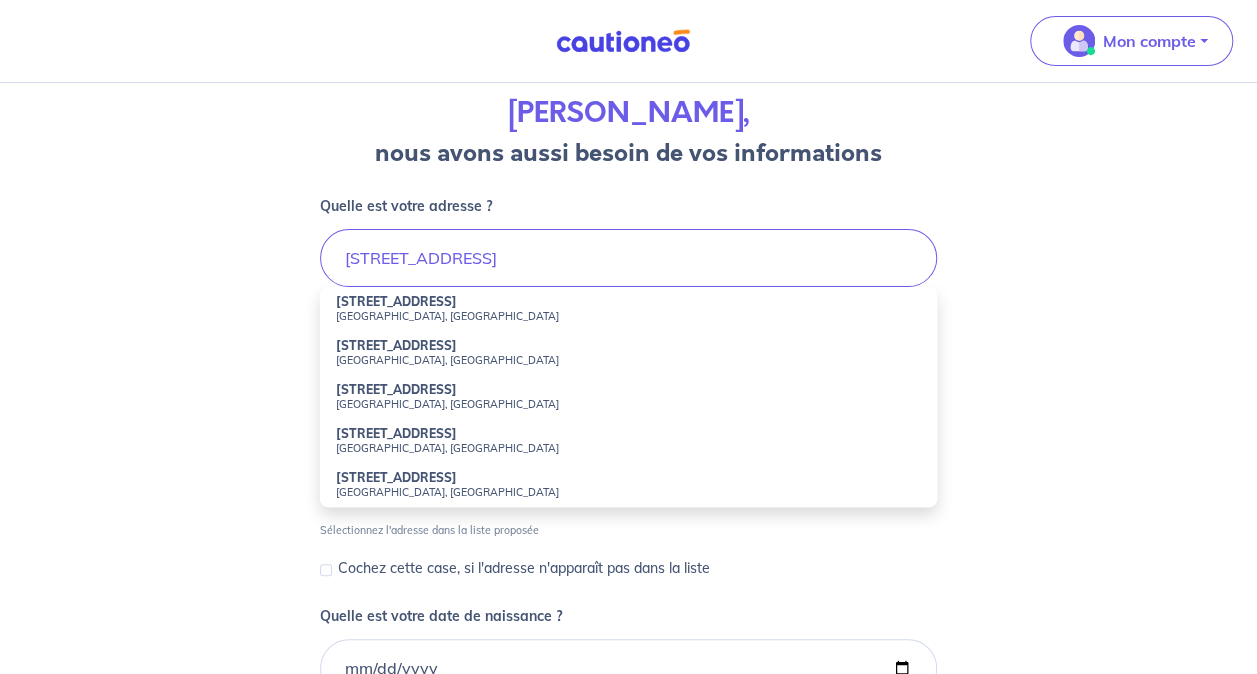 click on "36 Rue Arago   Saint-Maur-des-Fossés, France" at bounding box center [628, 353] 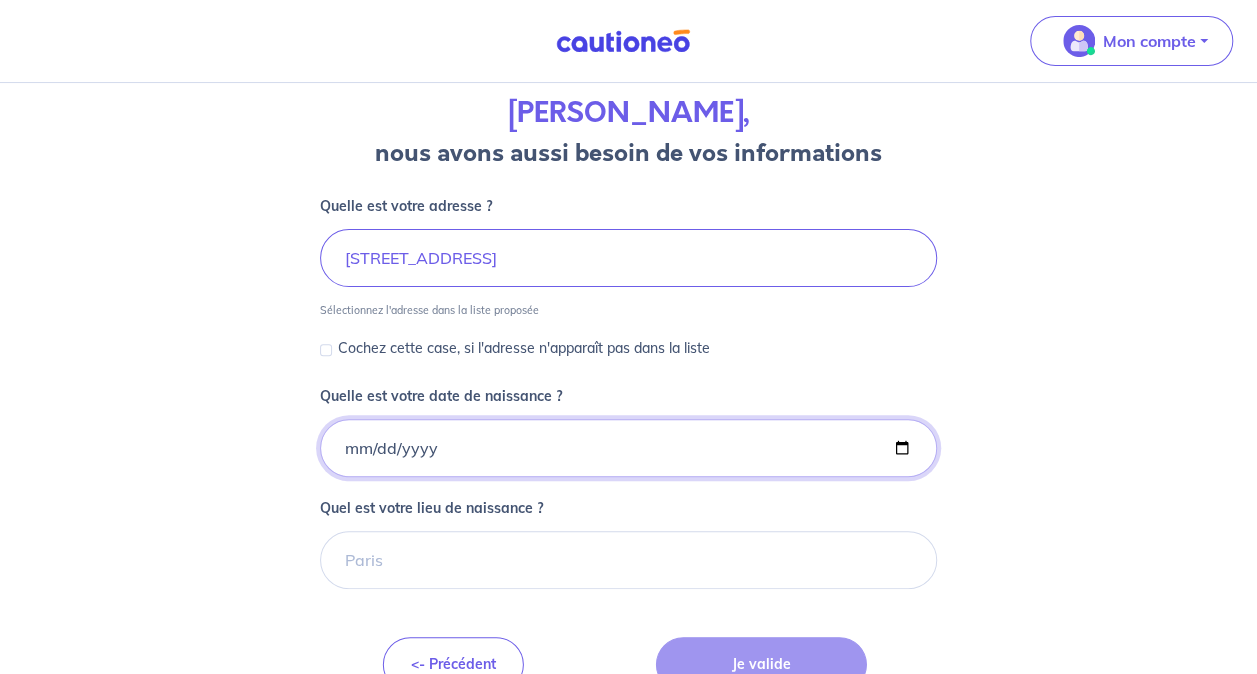 click on "Quelle est votre date de naissance ?" at bounding box center (628, 448) 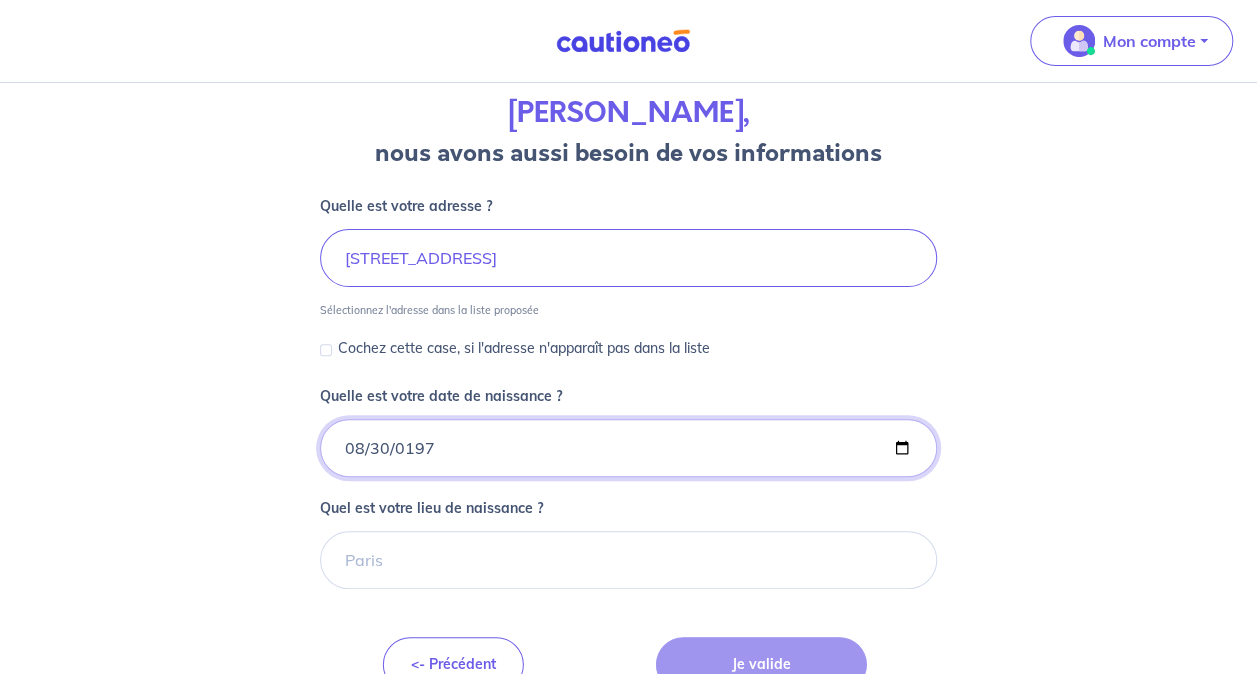 type on "1976-08-30" 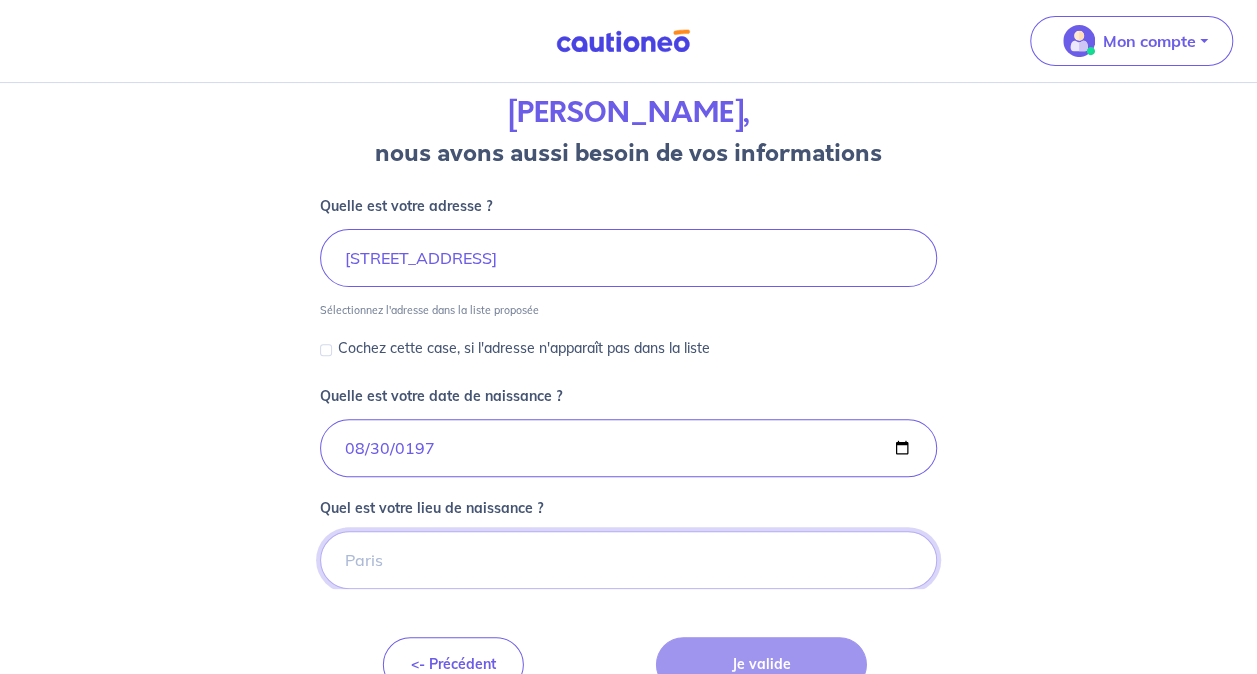 click on "Quel est votre lieu de naissance ?" at bounding box center [628, 560] 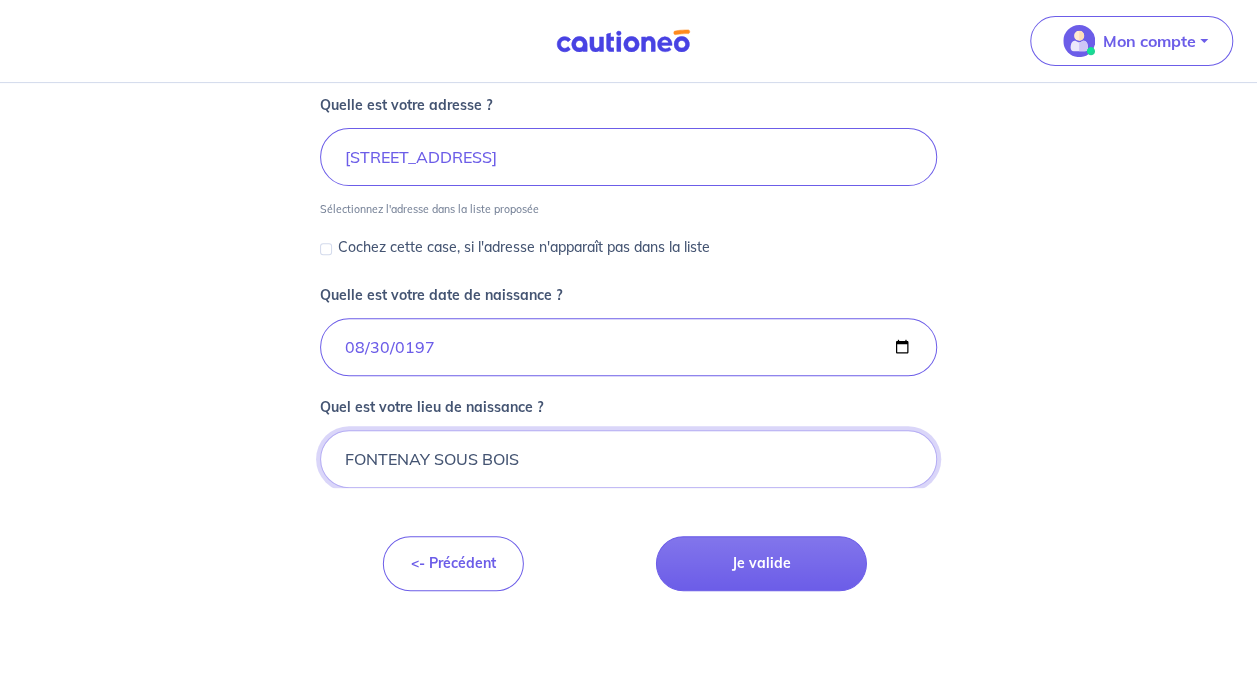 scroll, scrollTop: 260, scrollLeft: 0, axis: vertical 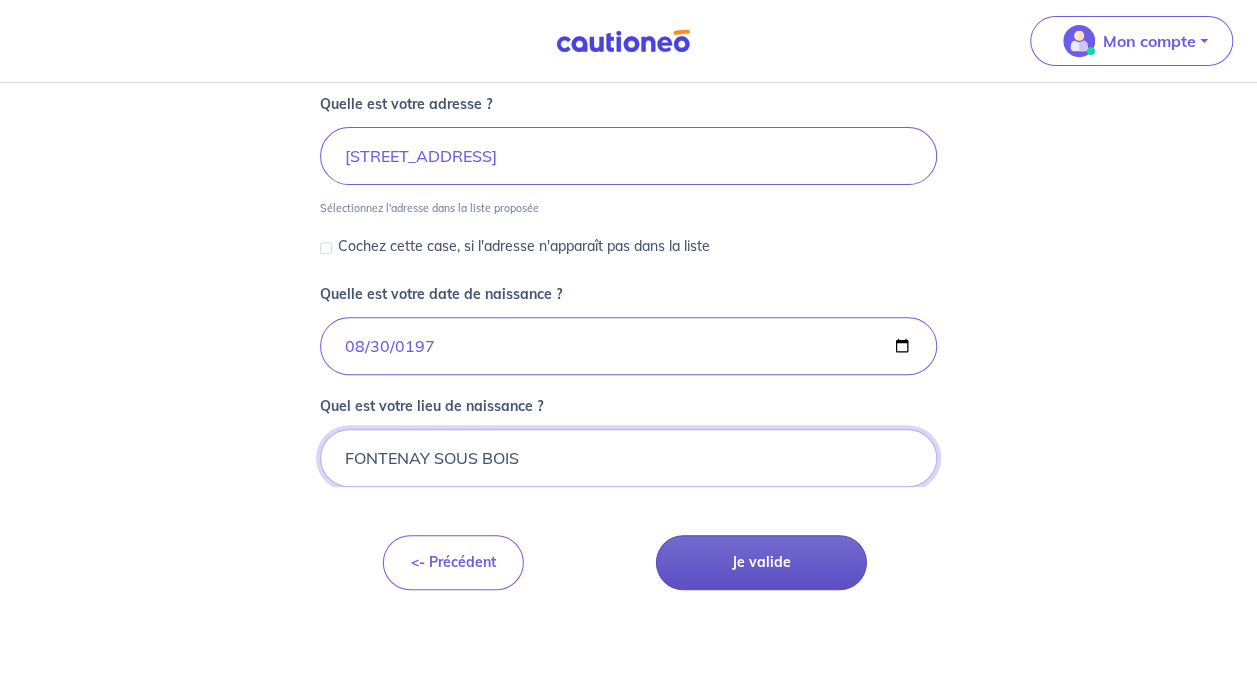 type on "FONTENAY SOUS BOIS" 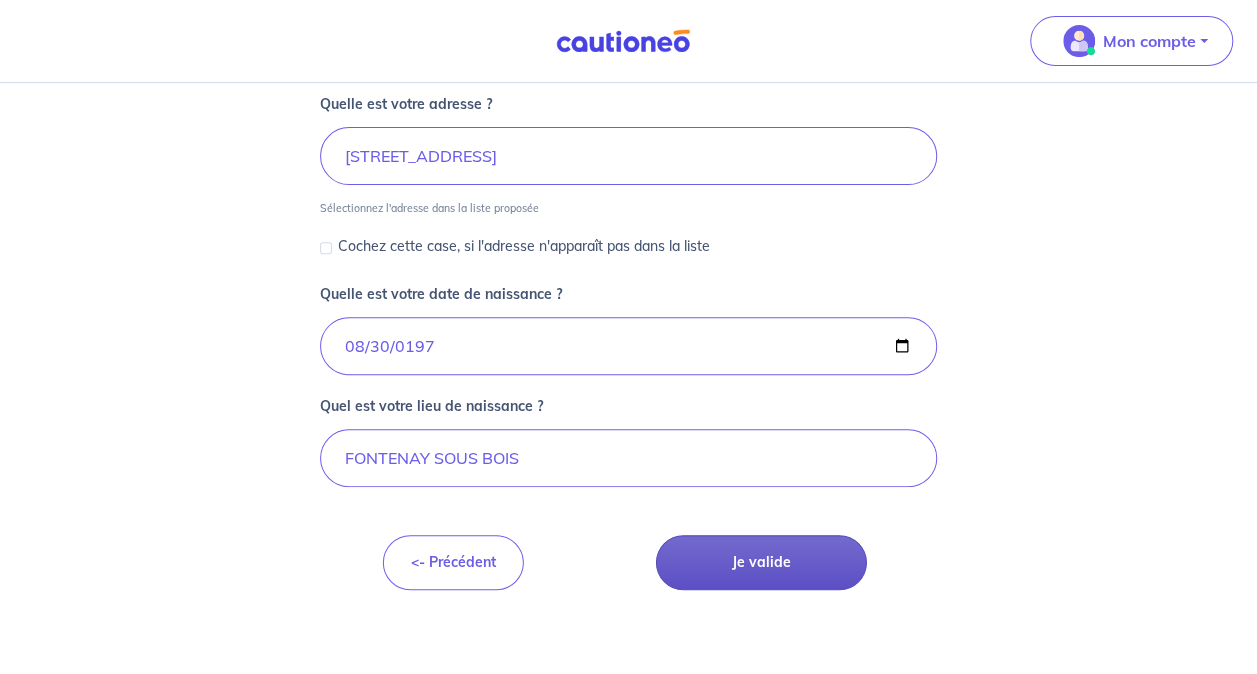 click on "Je valide" at bounding box center [761, 562] 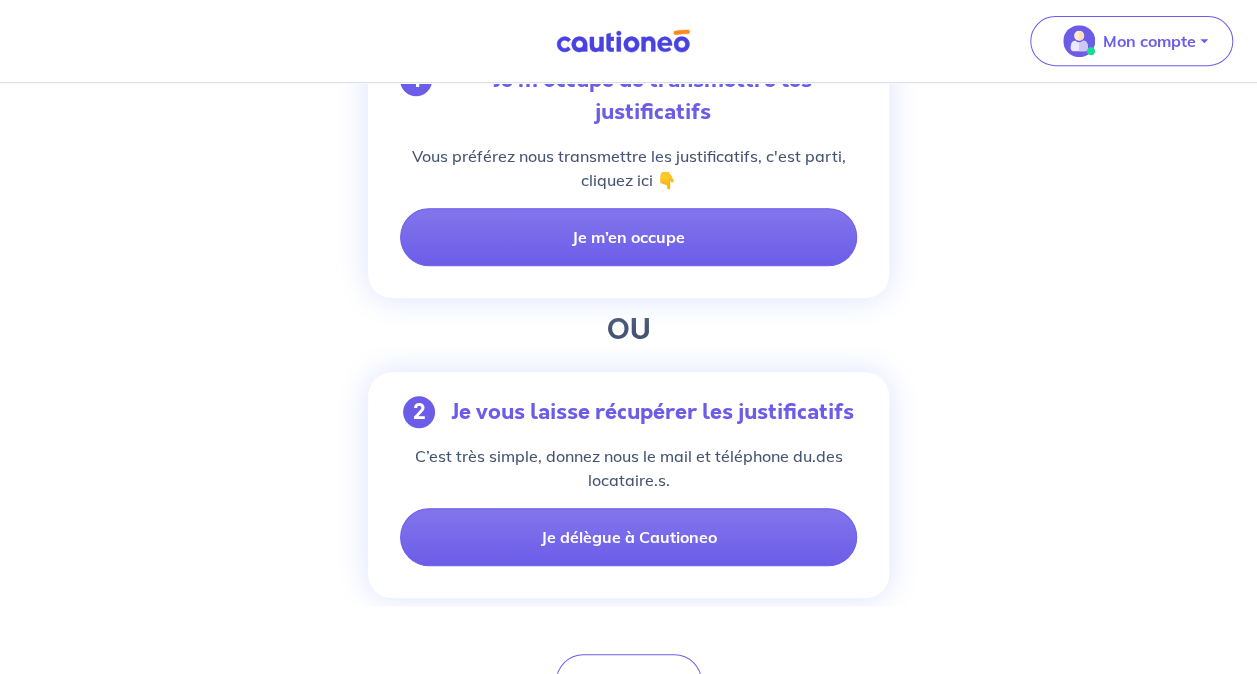 scroll, scrollTop: 448, scrollLeft: 0, axis: vertical 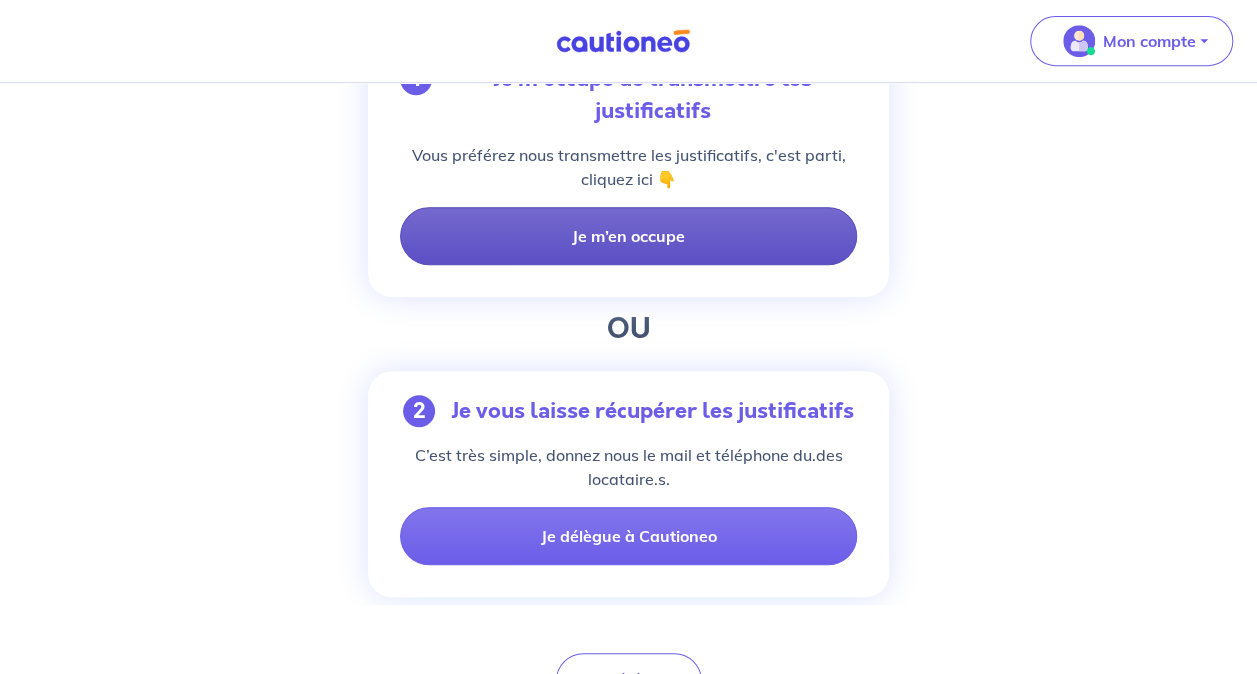 click on "Je m’en occupe" at bounding box center (628, 236) 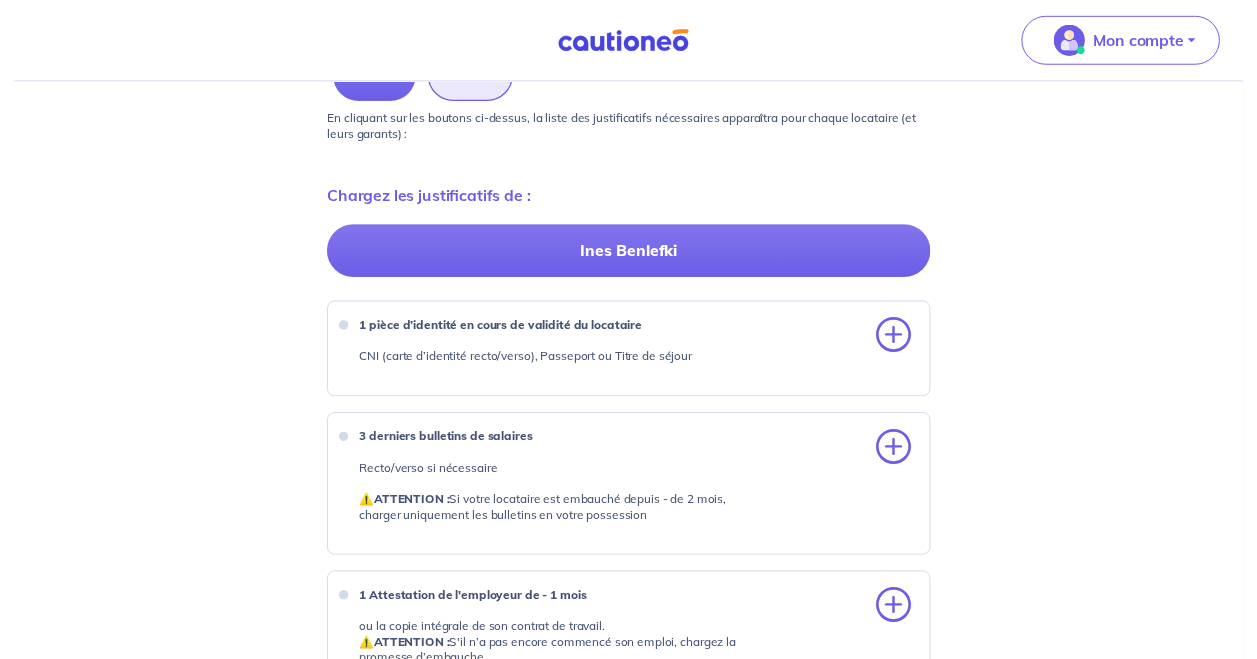 scroll, scrollTop: 656, scrollLeft: 0, axis: vertical 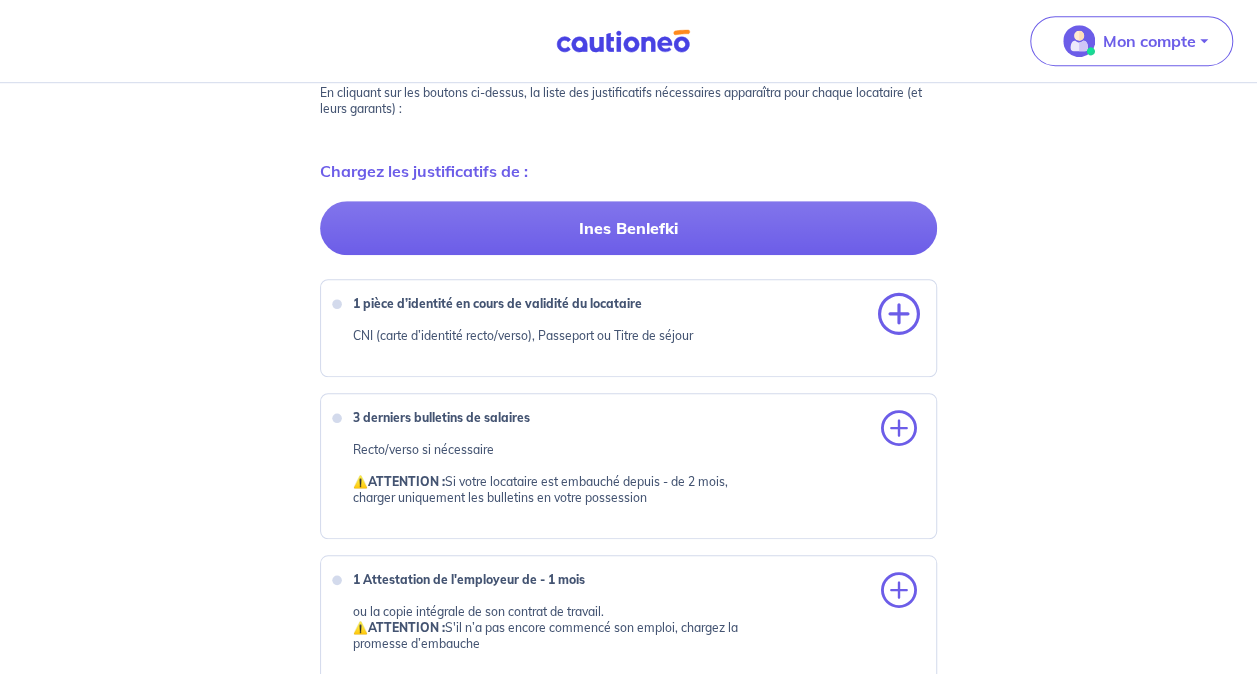 click at bounding box center (899, 315) 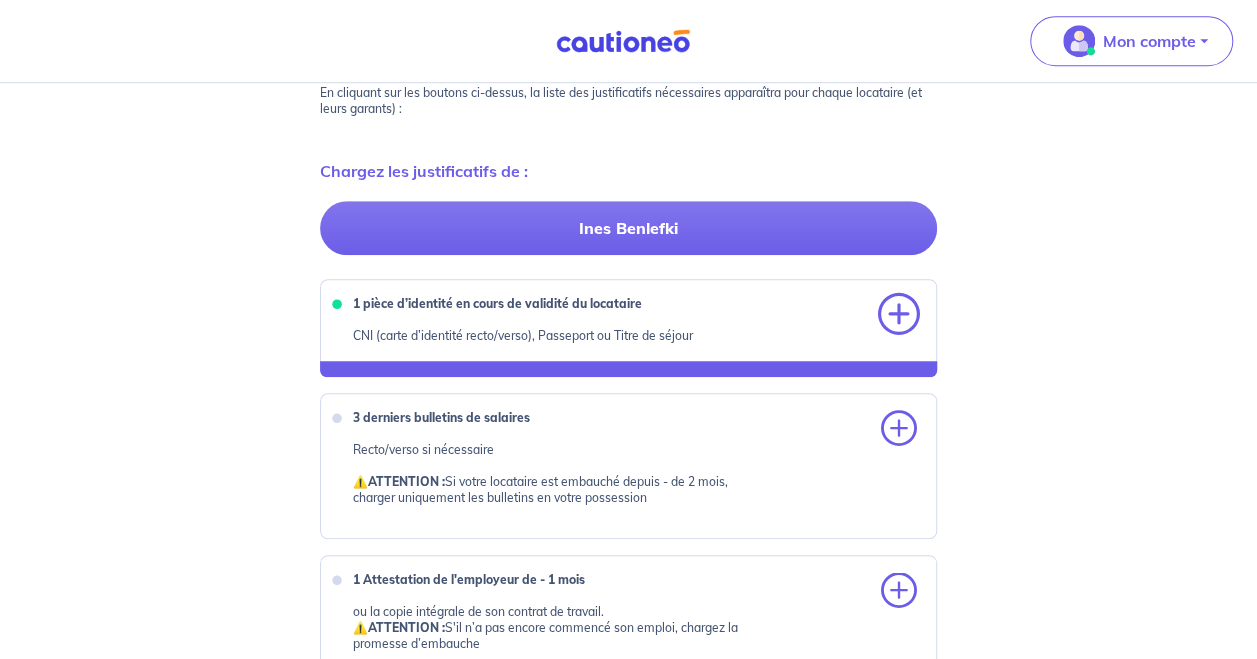 click at bounding box center (899, 315) 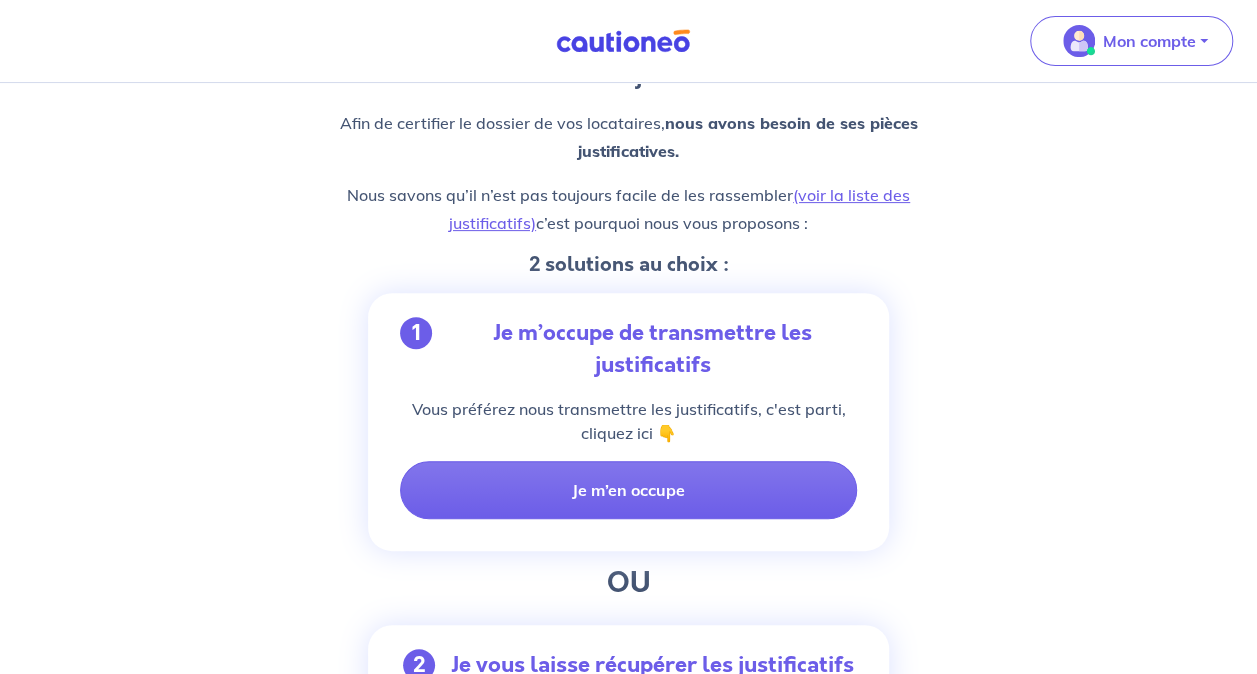 scroll, scrollTop: 195, scrollLeft: 0, axis: vertical 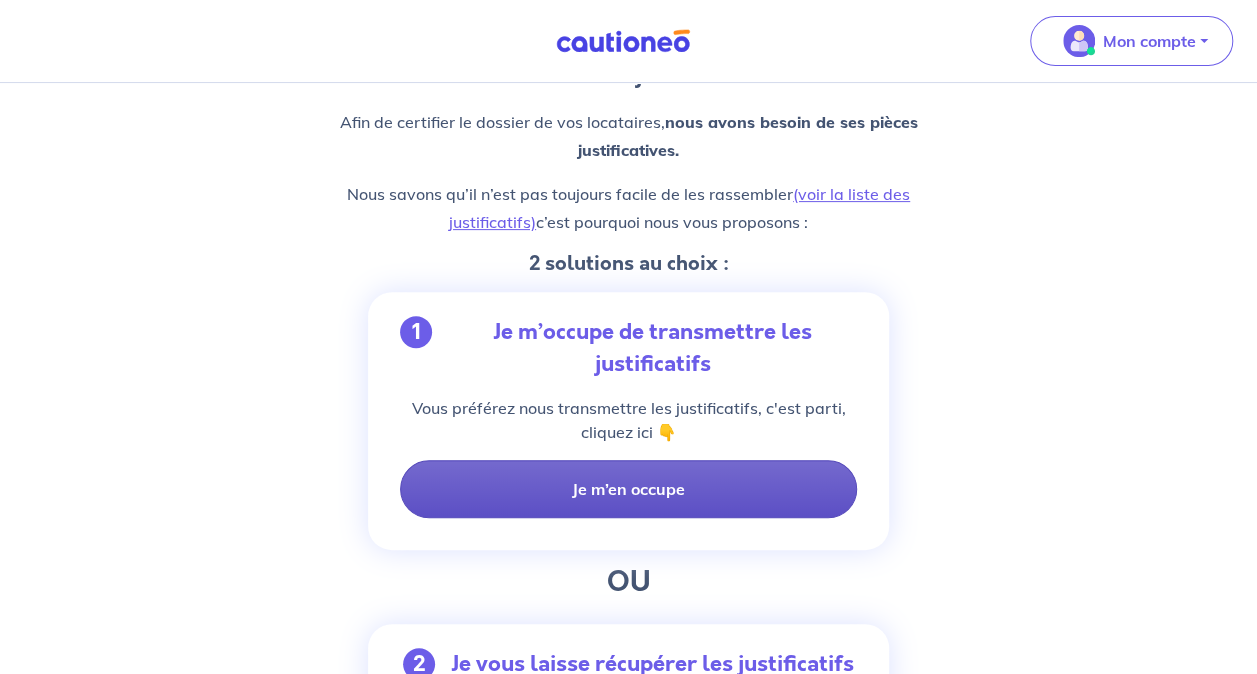 click on "Je m’en occupe" at bounding box center (628, 489) 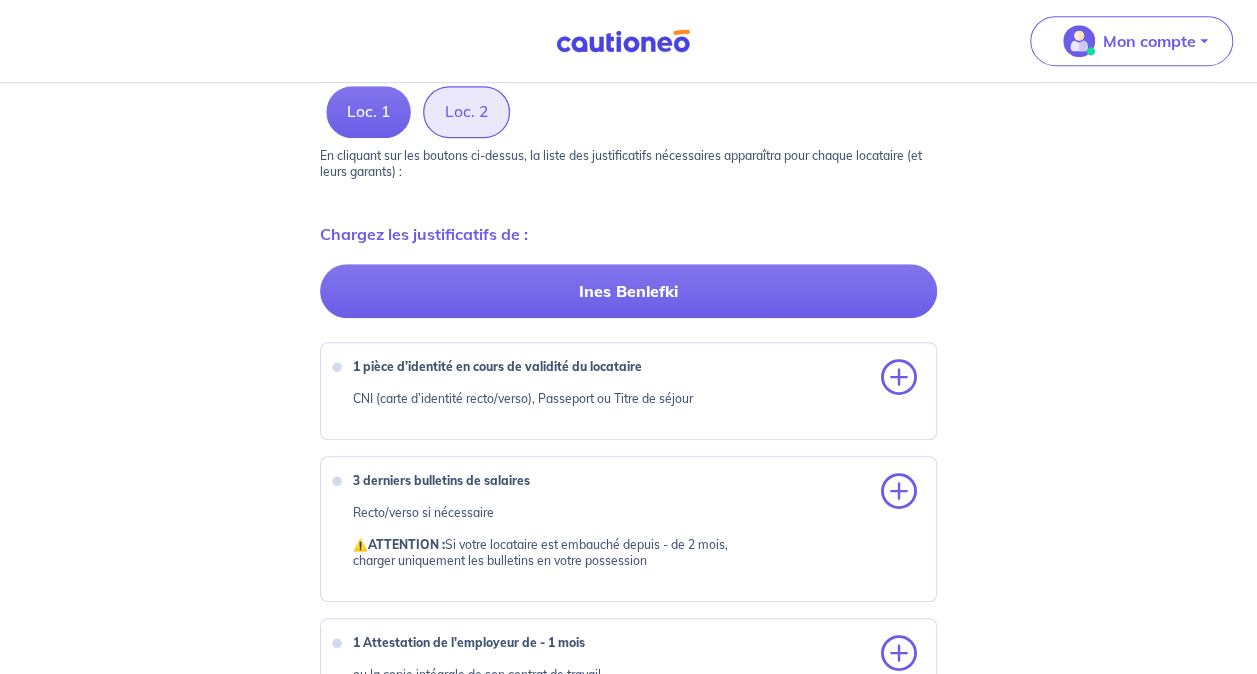scroll, scrollTop: 594, scrollLeft: 0, axis: vertical 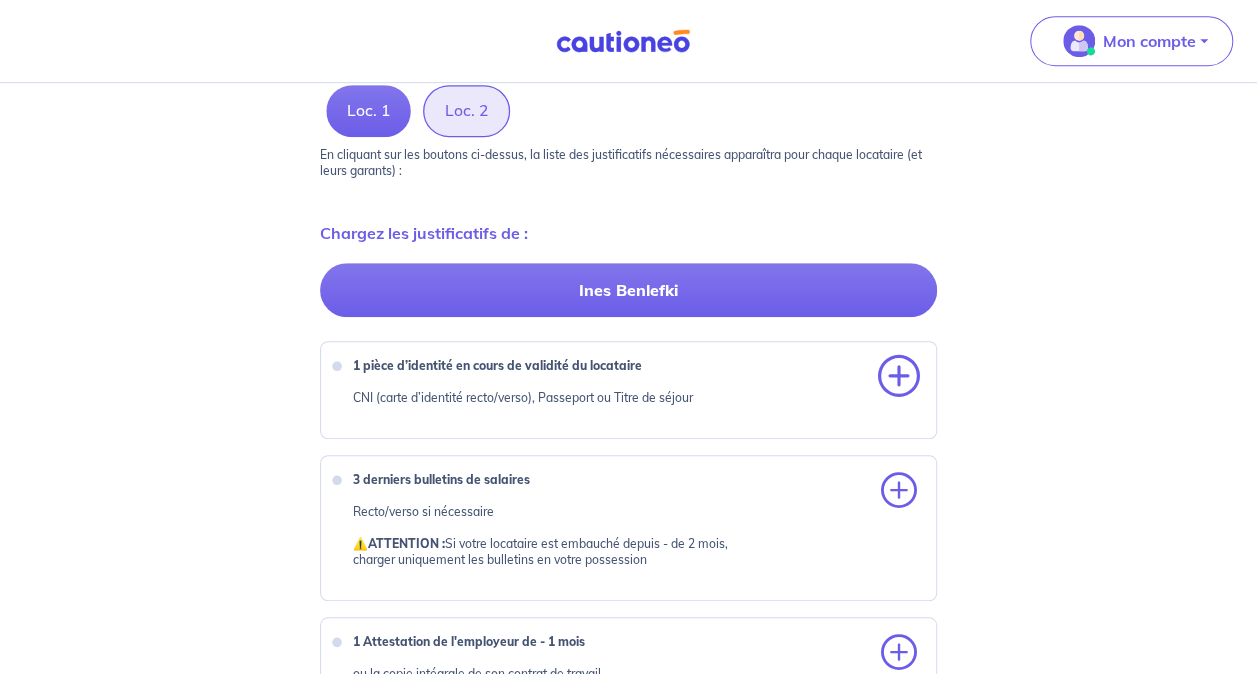 click at bounding box center [899, 377] 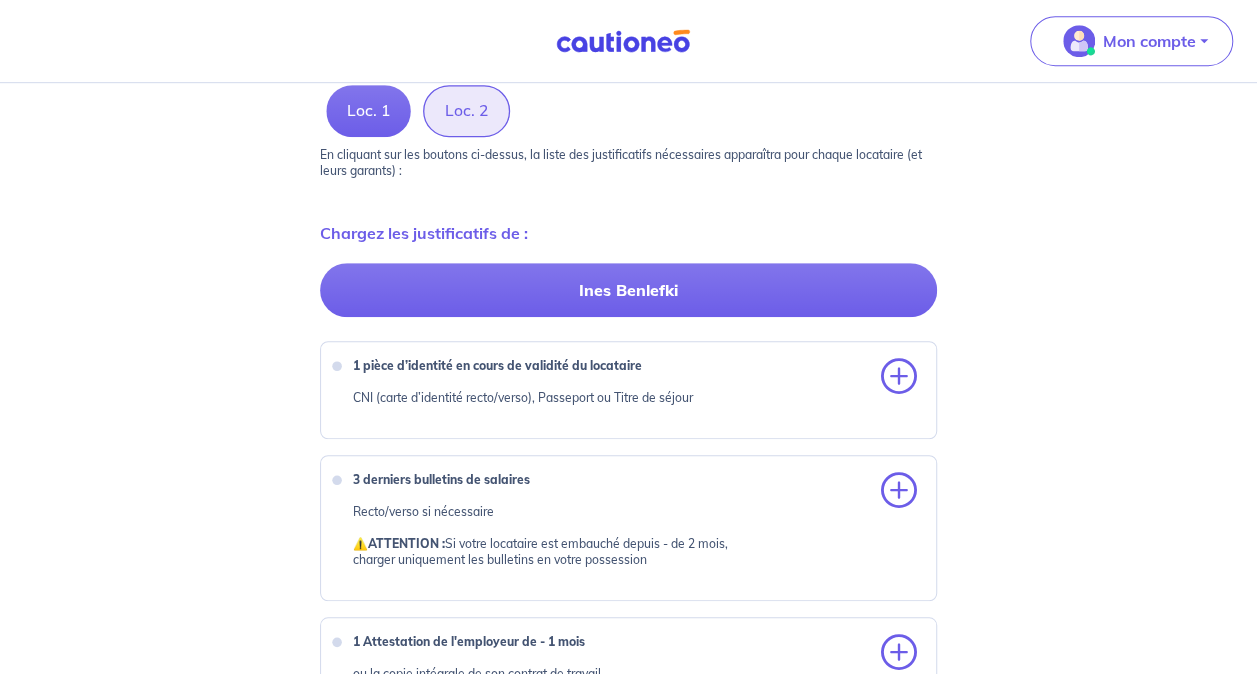 click on "Mon compte Me déconnecter" at bounding box center [628, 41] 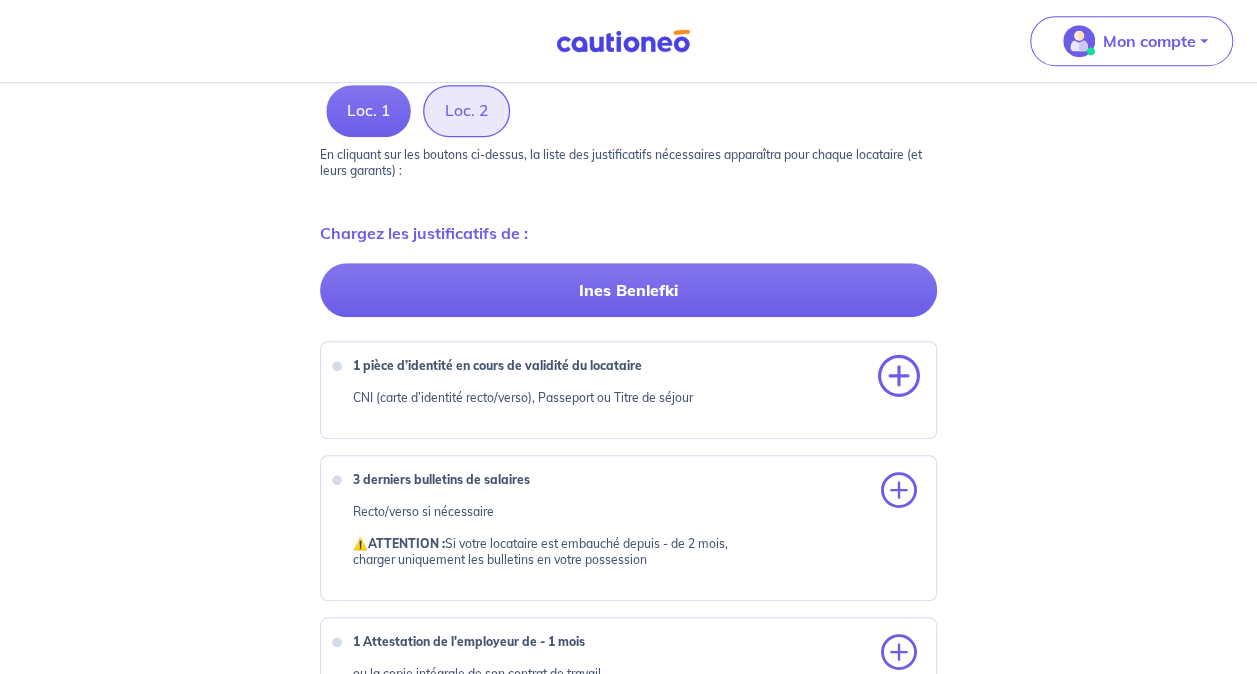 click at bounding box center [899, 377] 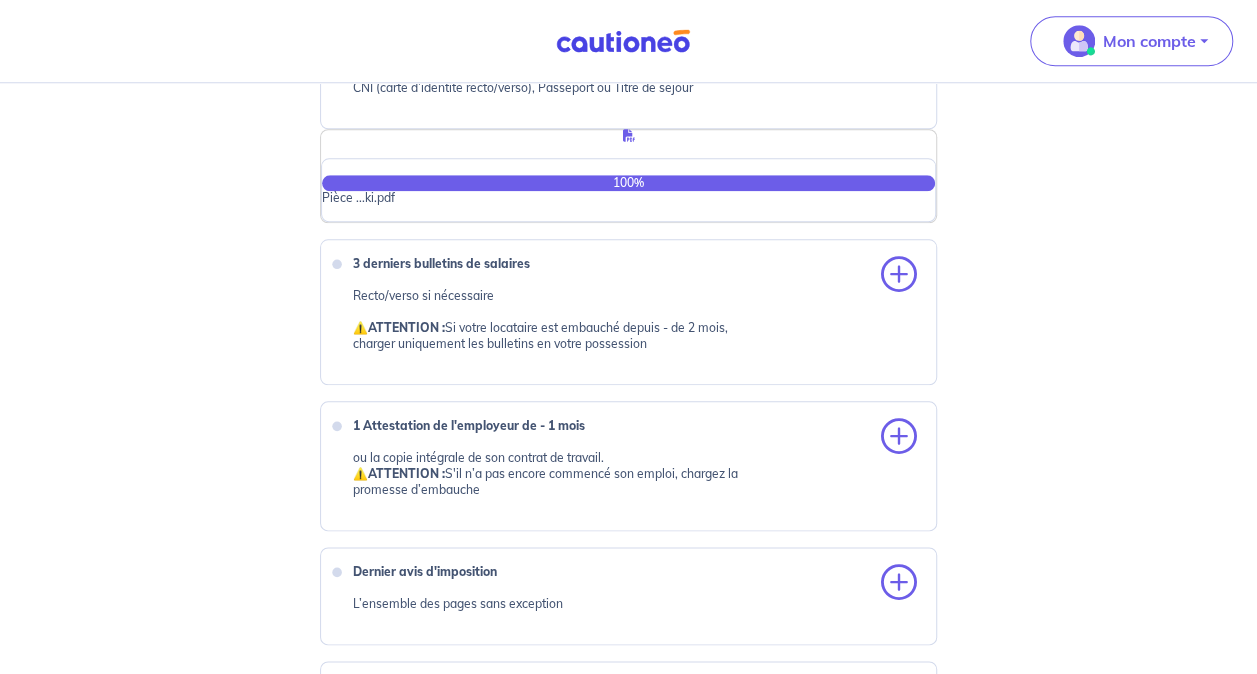scroll, scrollTop: 905, scrollLeft: 0, axis: vertical 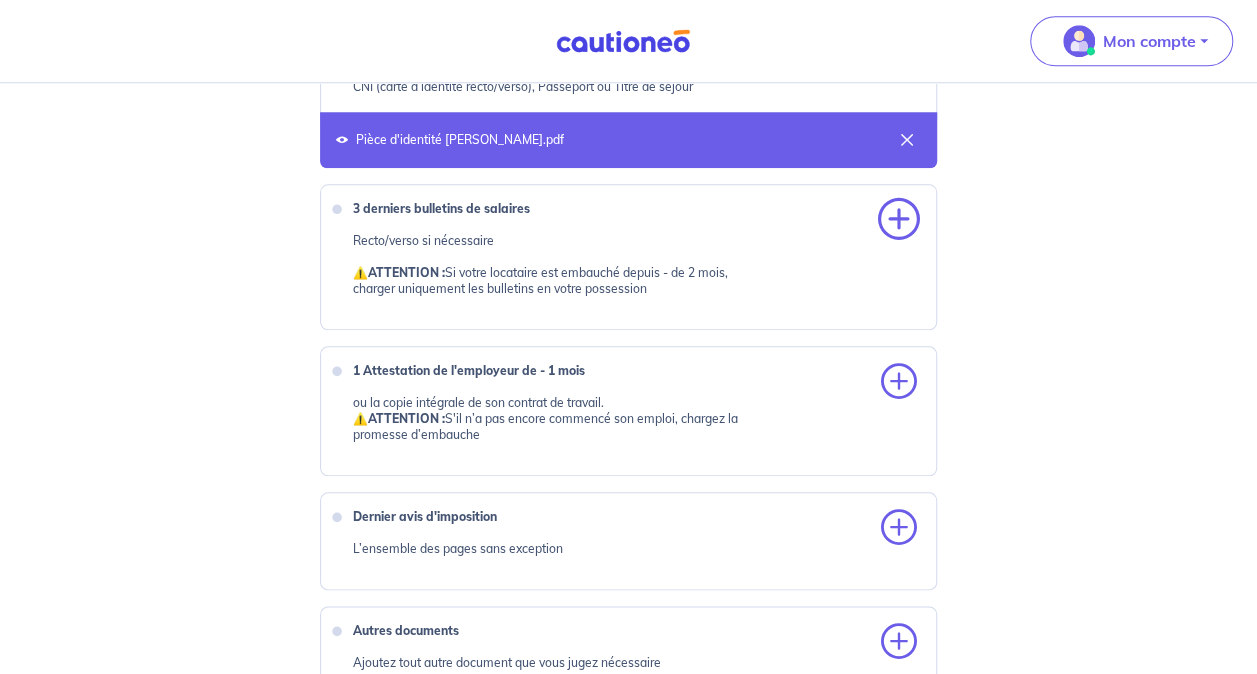 click at bounding box center (899, 220) 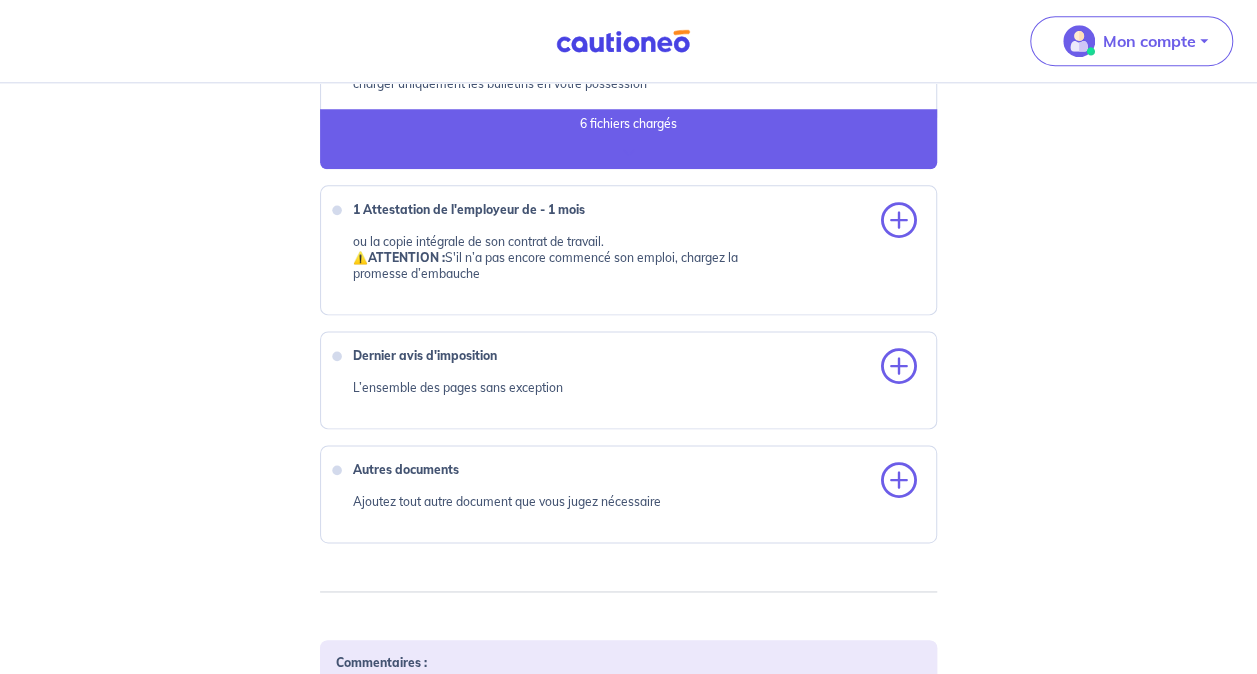 scroll, scrollTop: 1109, scrollLeft: 0, axis: vertical 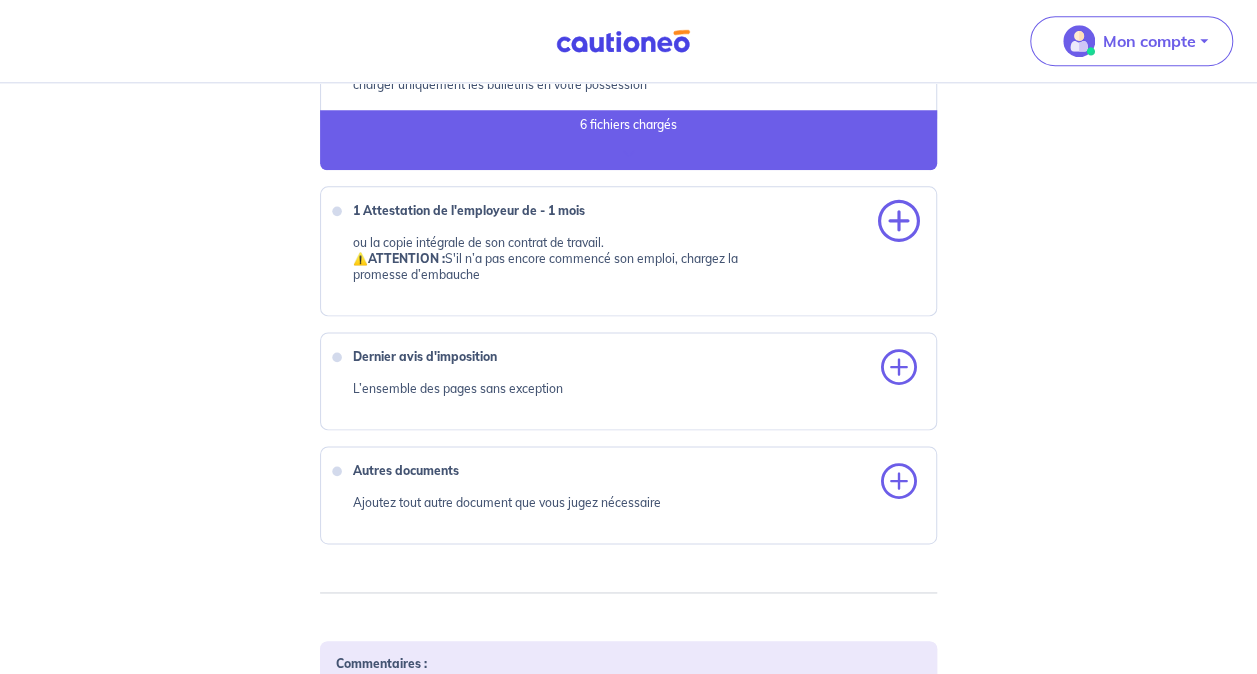 click at bounding box center [899, 222] 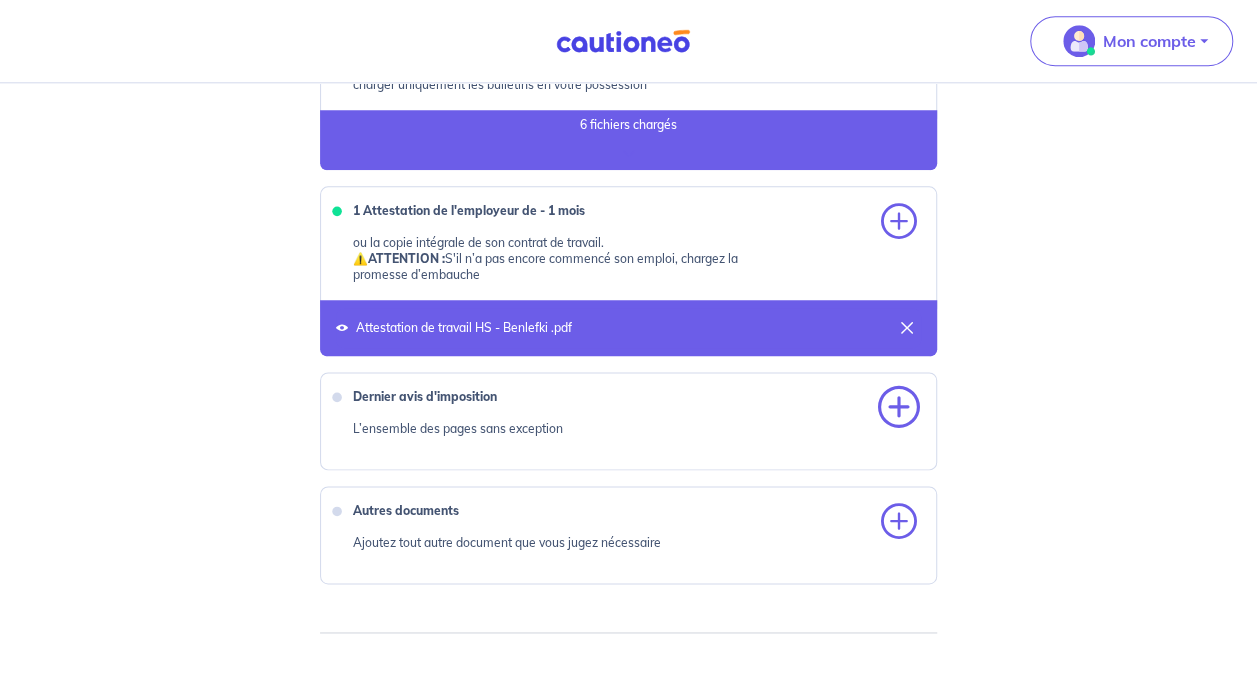 click at bounding box center [899, 408] 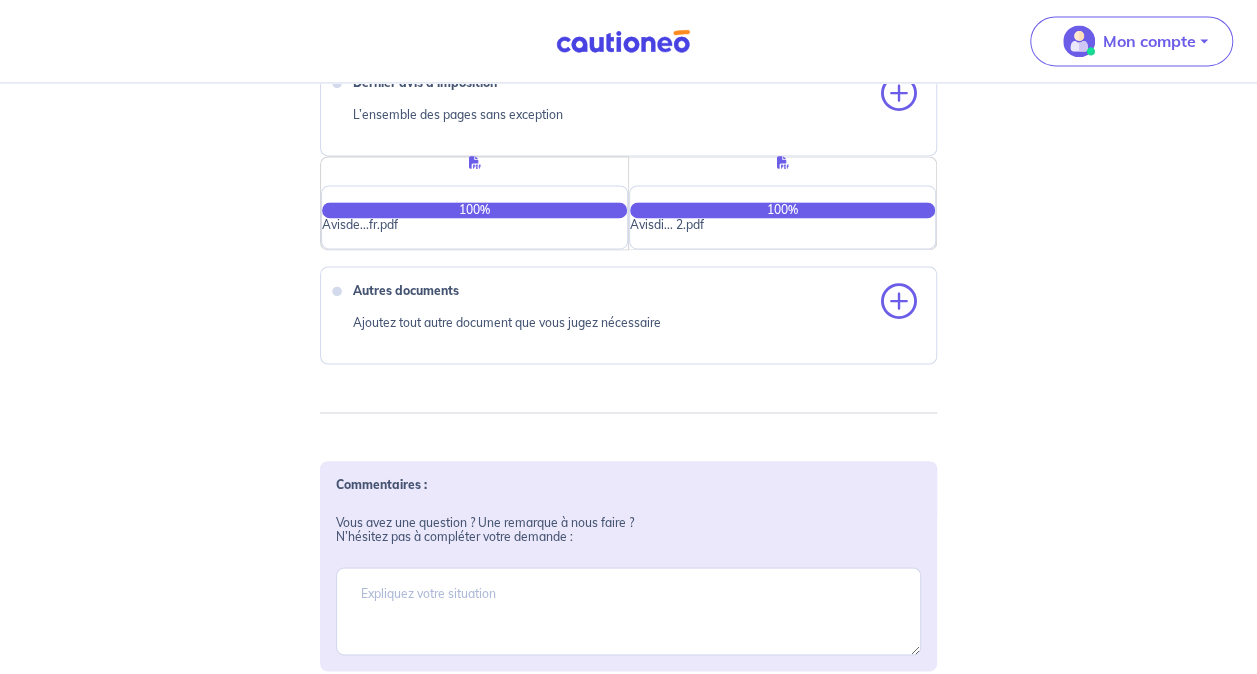 scroll, scrollTop: 1431, scrollLeft: 0, axis: vertical 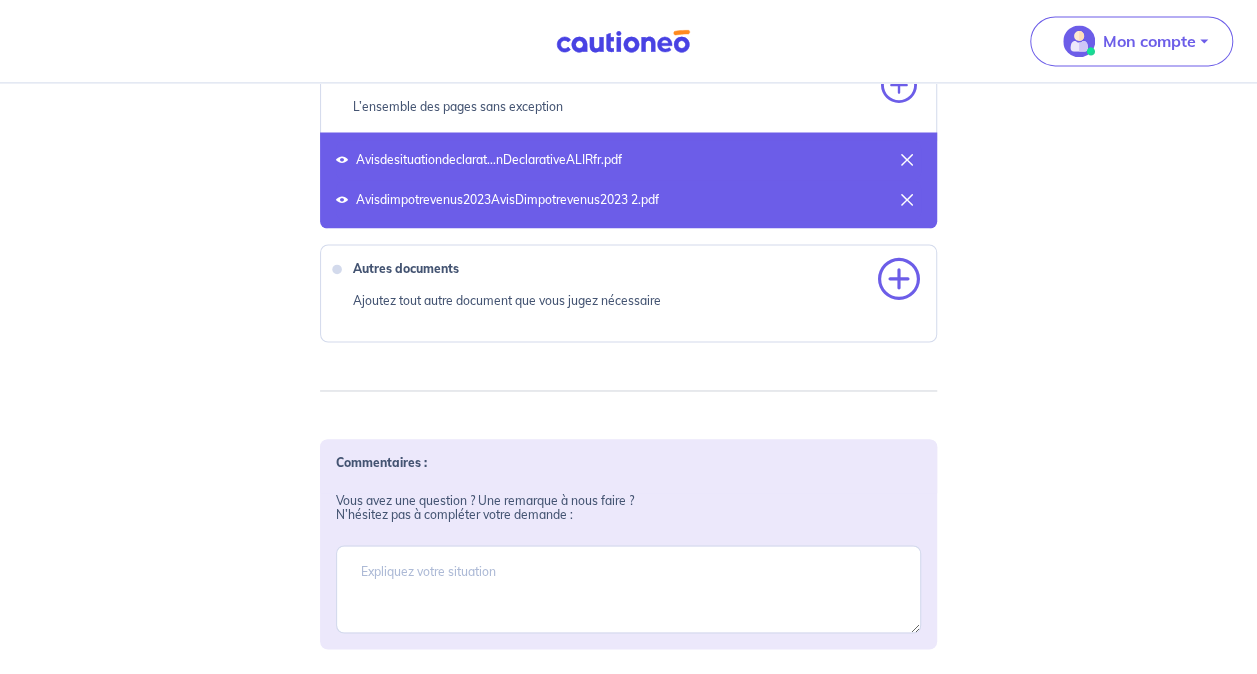 click at bounding box center [899, 280] 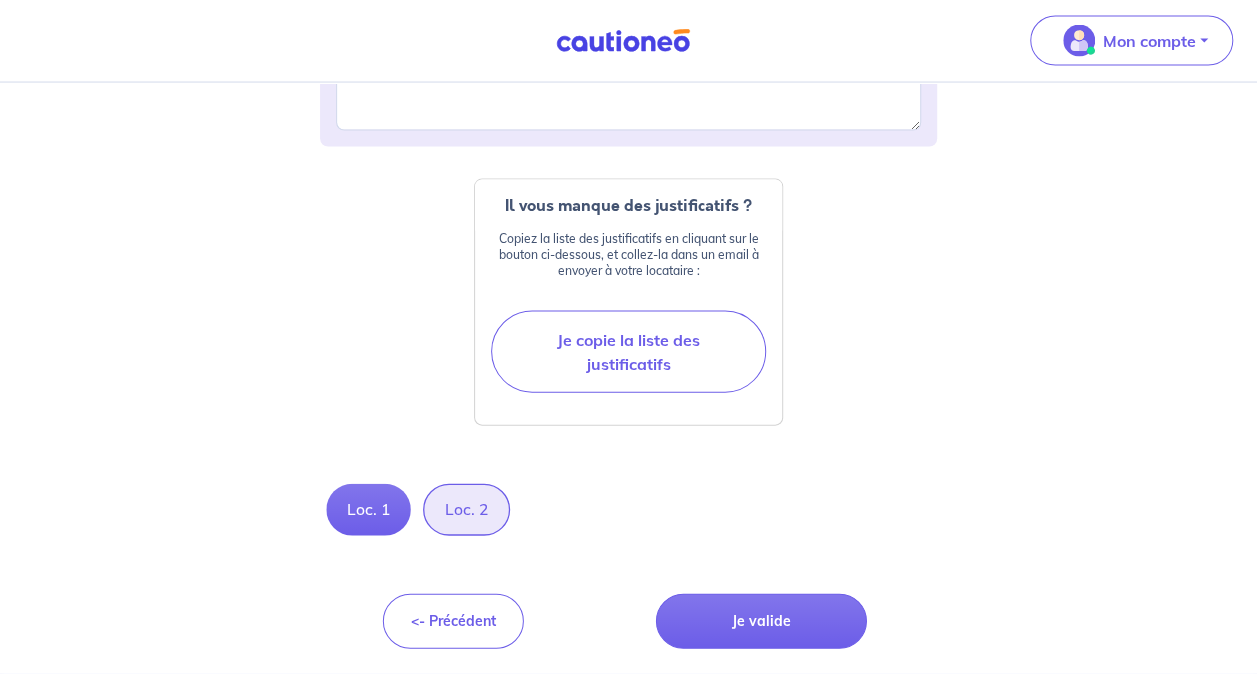 scroll, scrollTop: 1970, scrollLeft: 0, axis: vertical 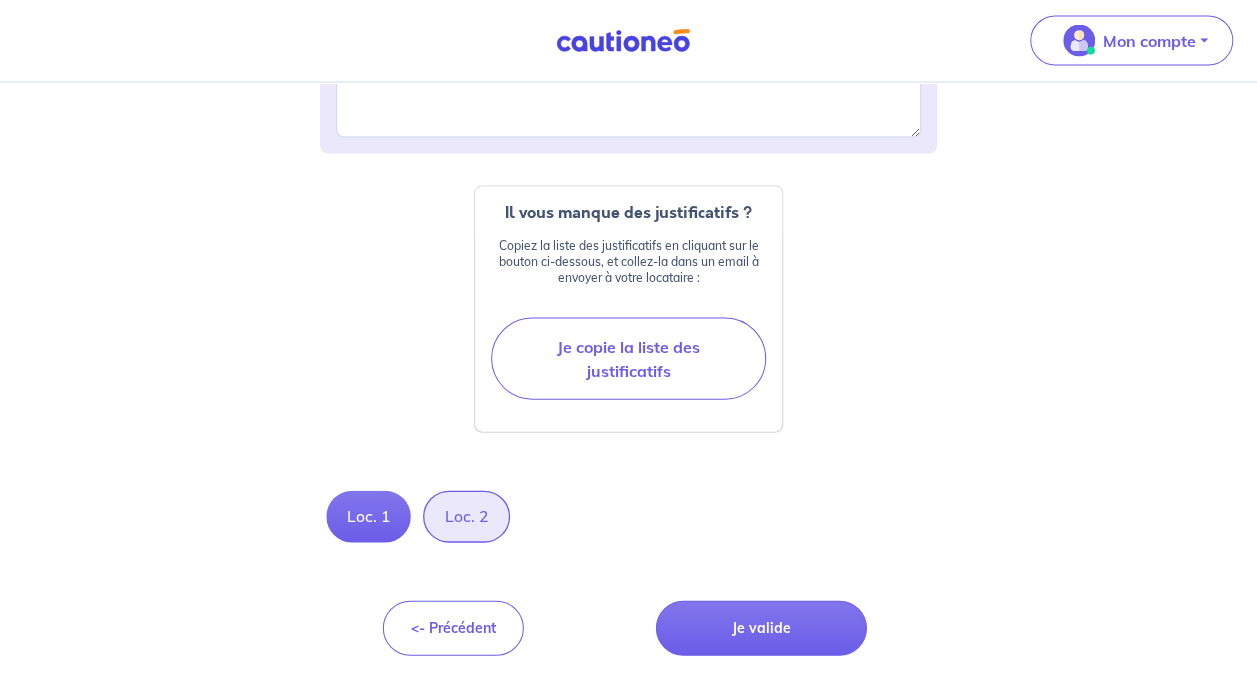 click on "Loc. 2" at bounding box center [466, 517] 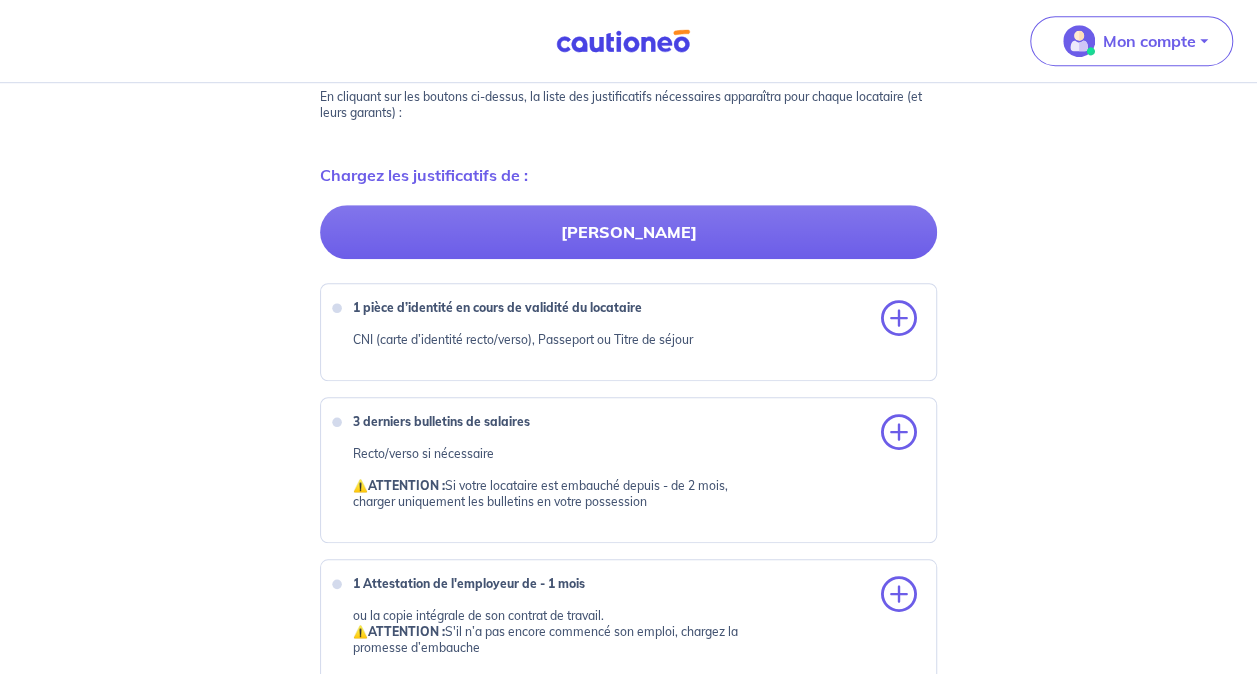 scroll, scrollTop: 666, scrollLeft: 0, axis: vertical 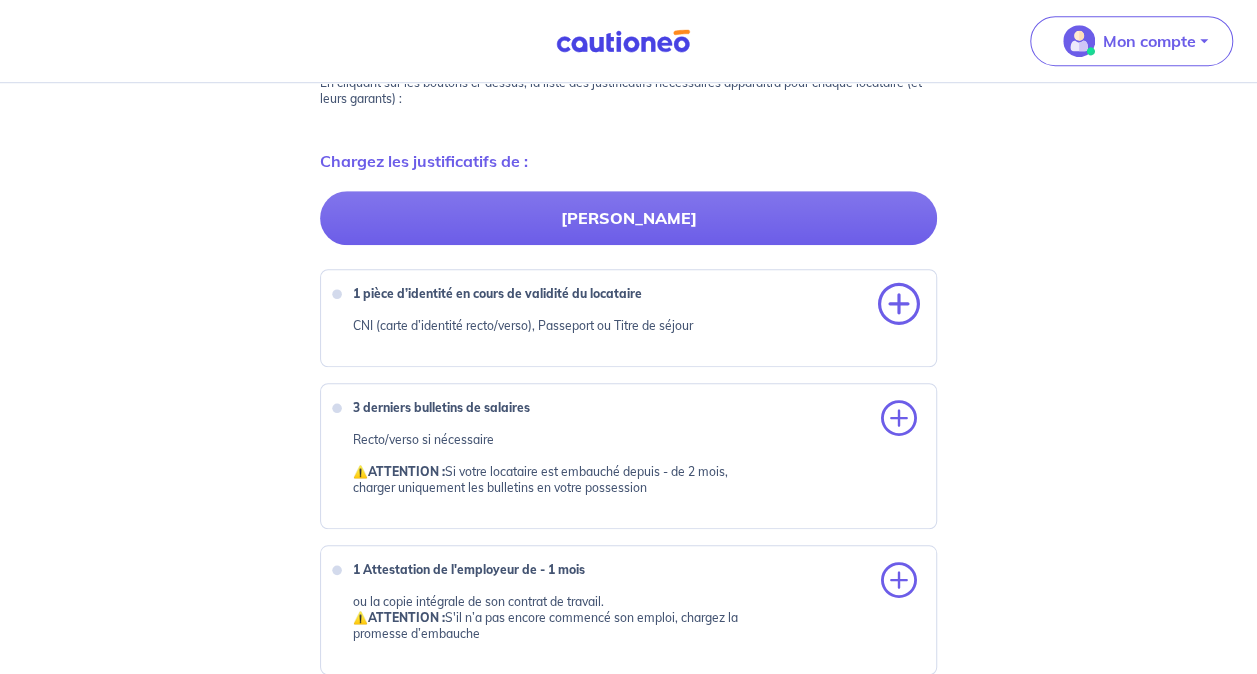 click at bounding box center (899, 305) 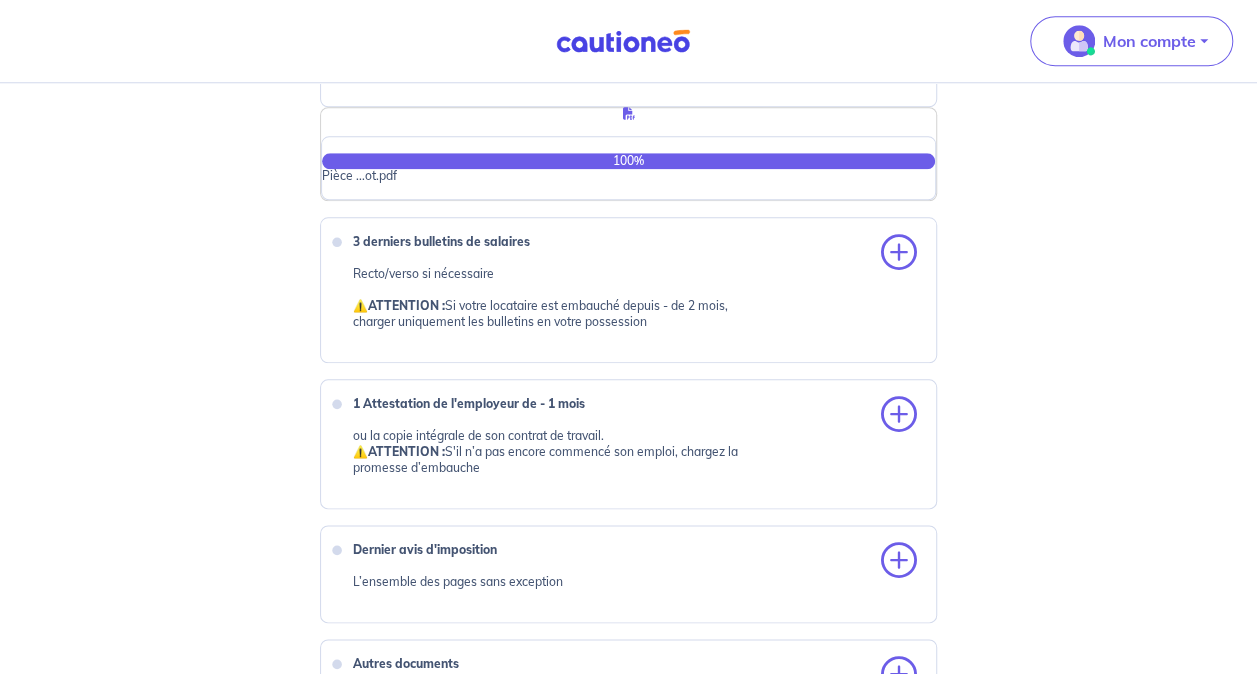 scroll, scrollTop: 927, scrollLeft: 0, axis: vertical 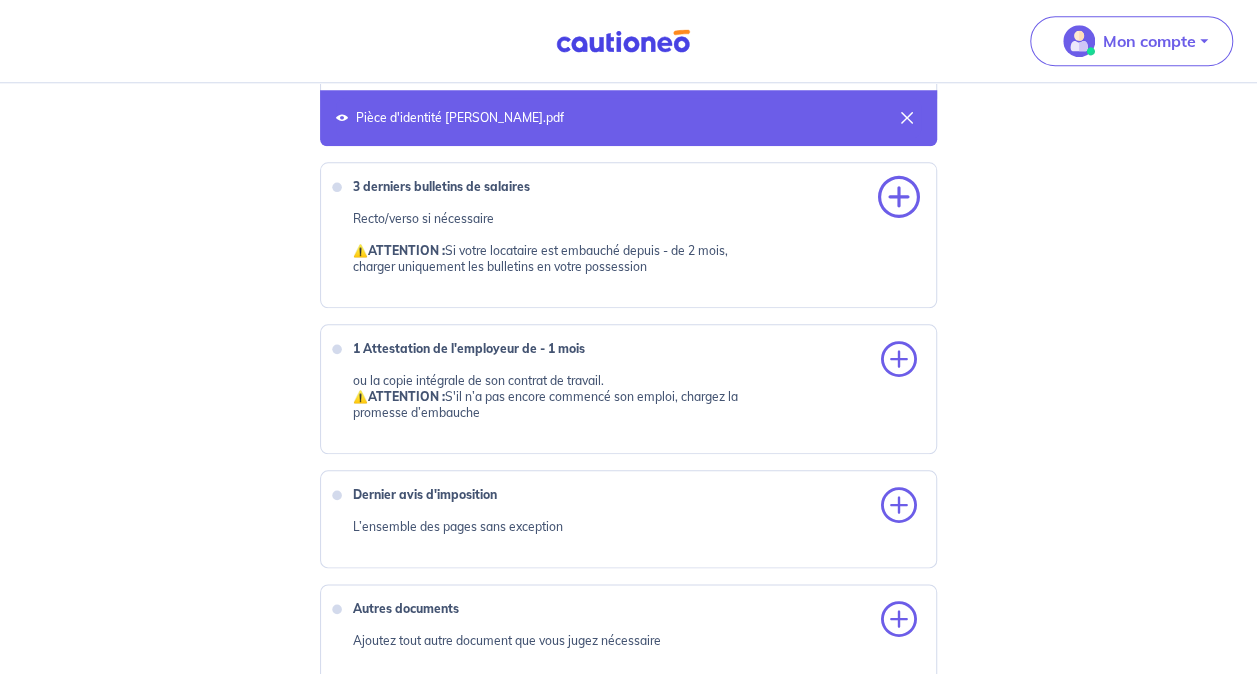 click at bounding box center (899, 198) 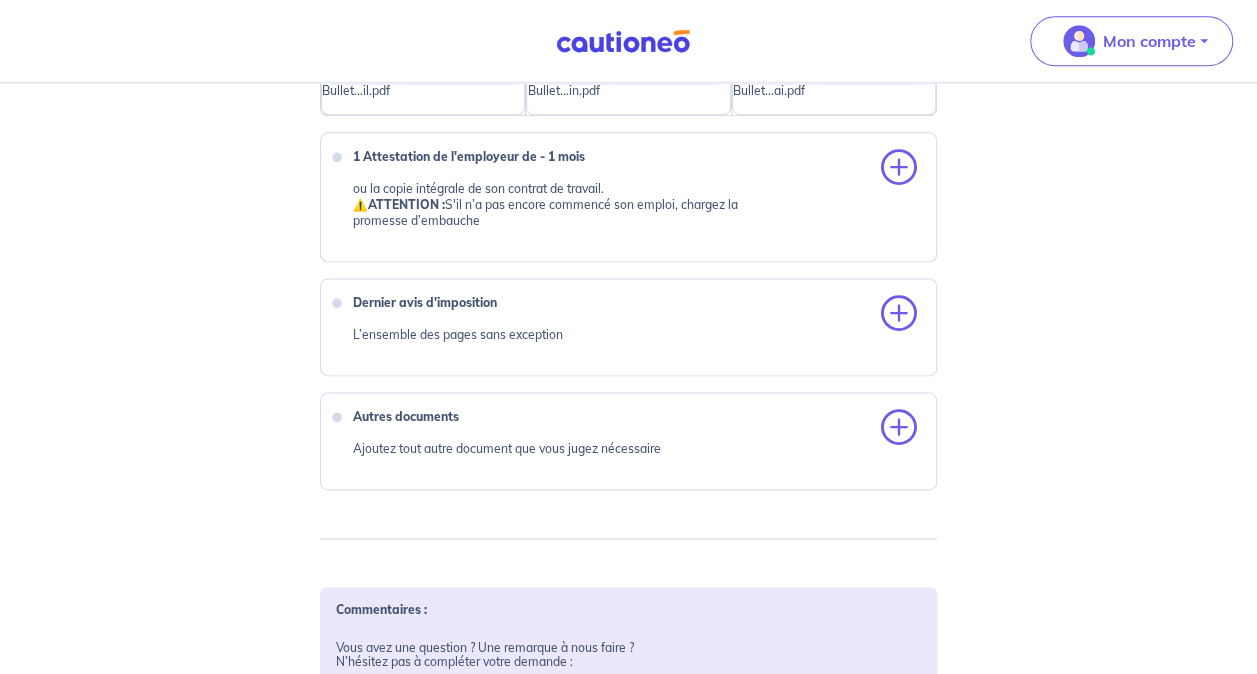 scroll, scrollTop: 1214, scrollLeft: 0, axis: vertical 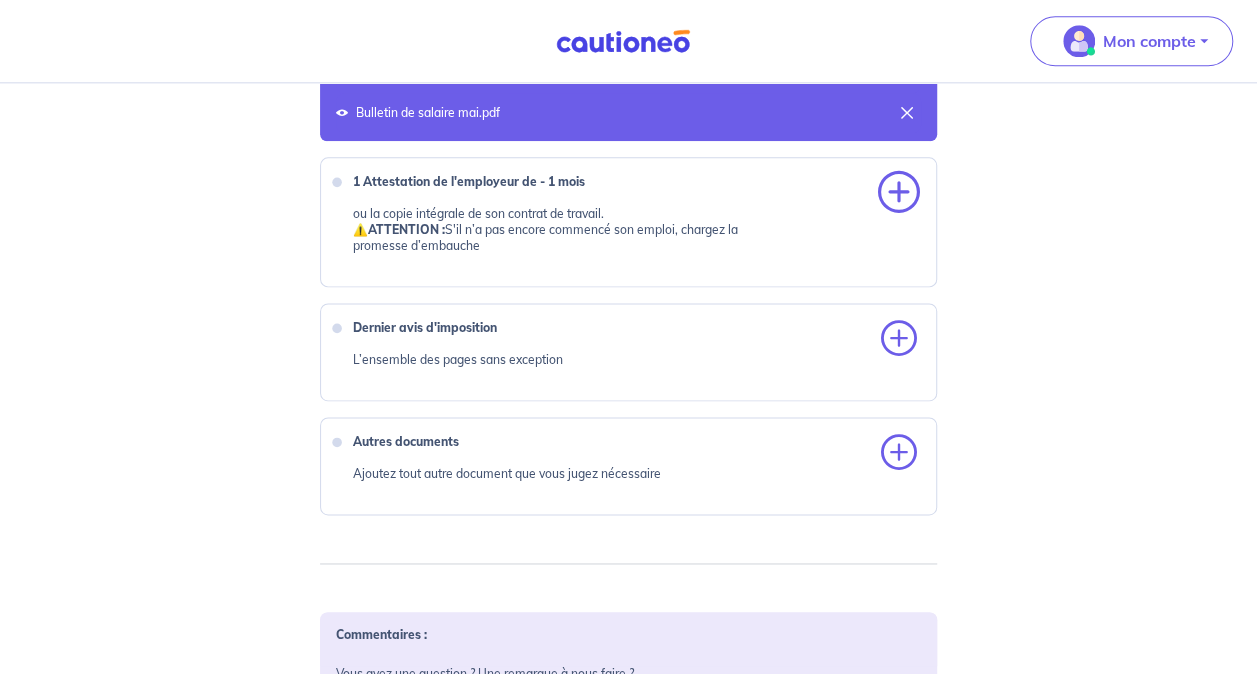 click at bounding box center (899, 193) 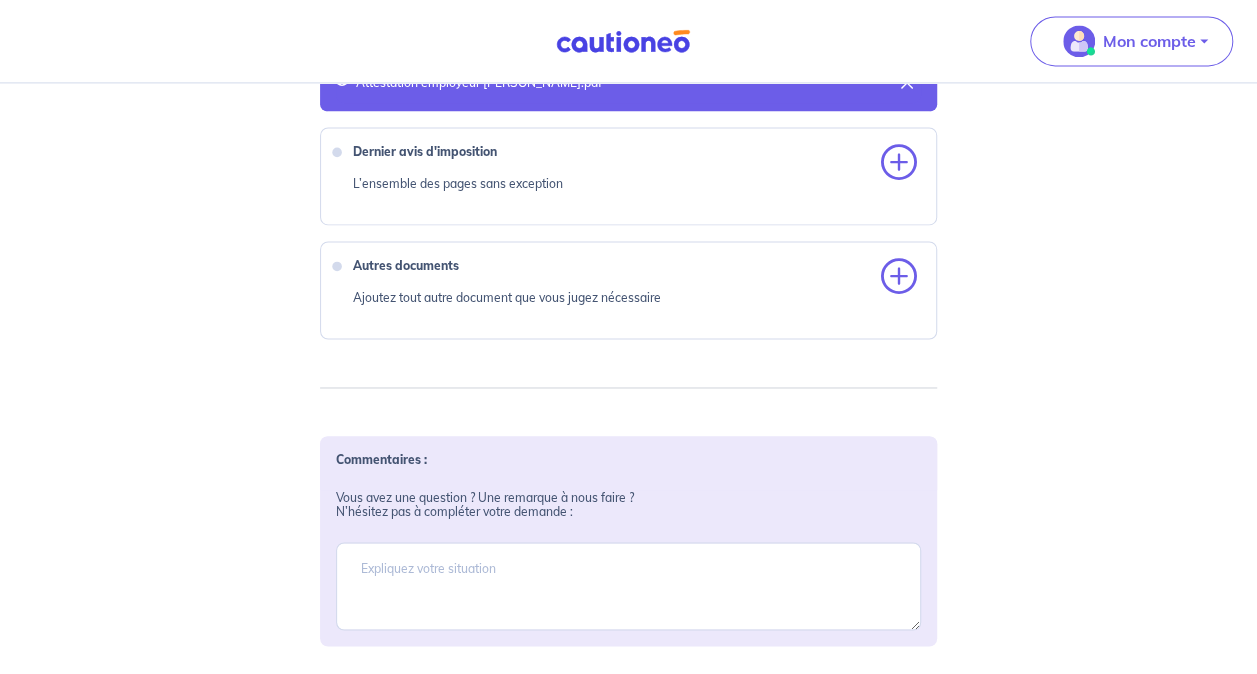 scroll, scrollTop: 1431, scrollLeft: 0, axis: vertical 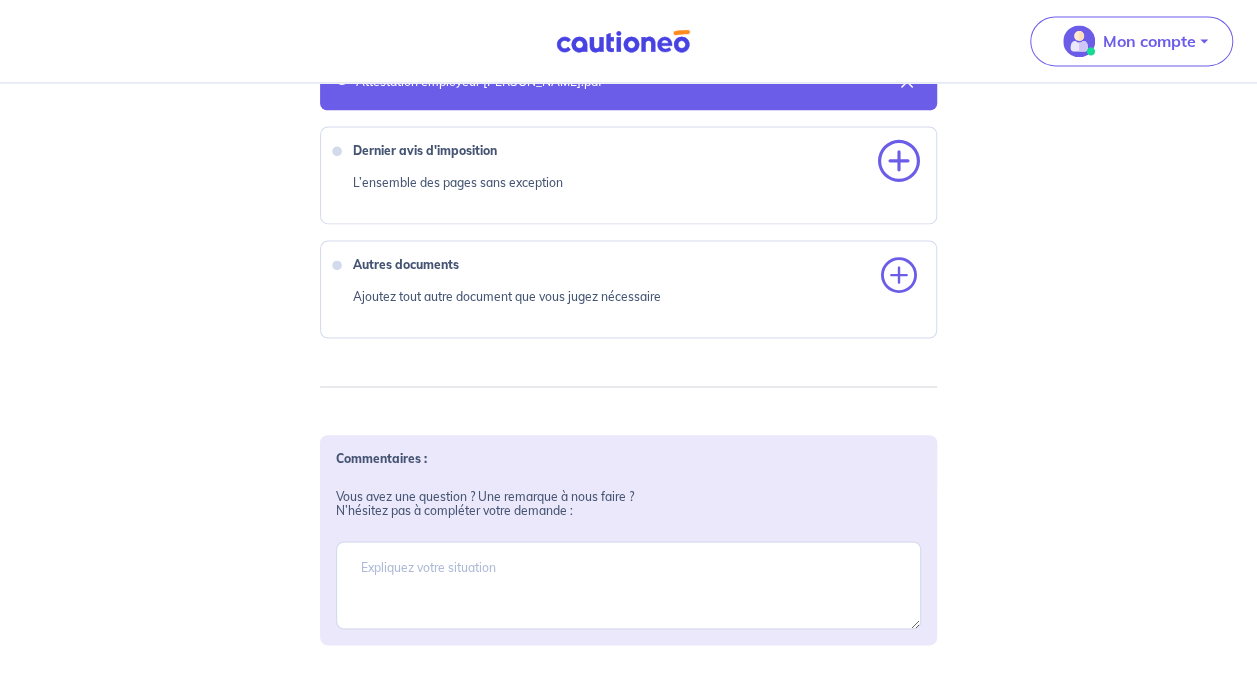 click at bounding box center (899, 162) 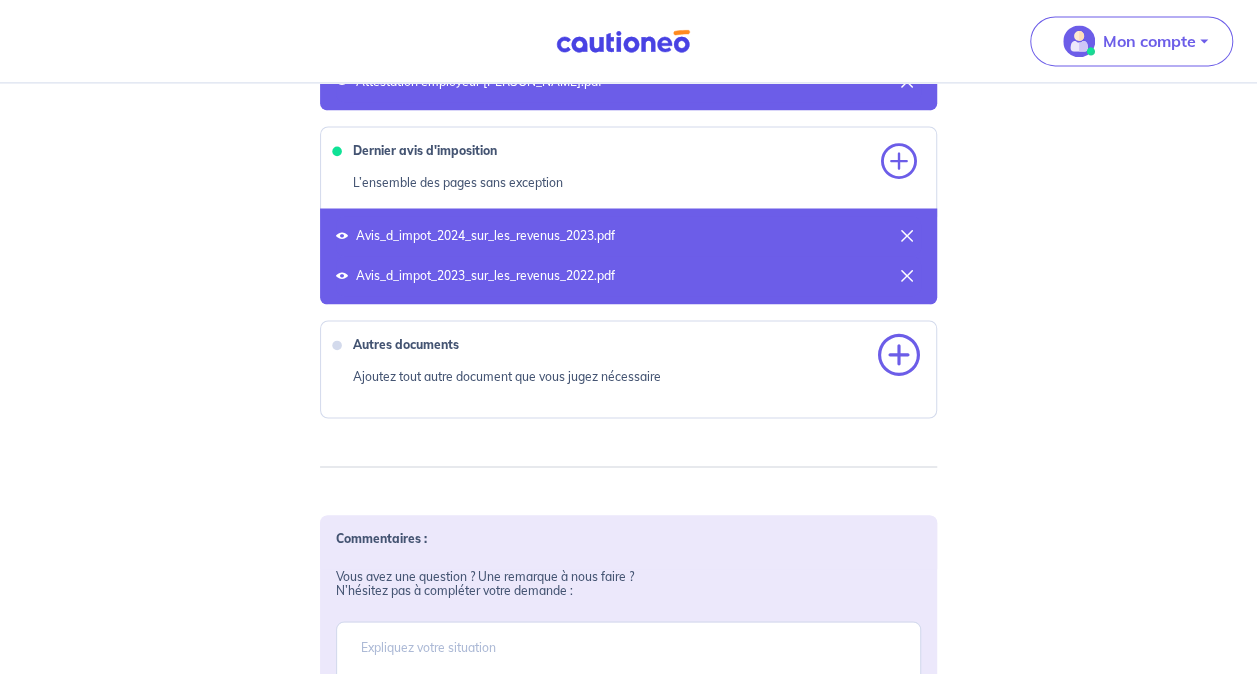 click at bounding box center (899, 356) 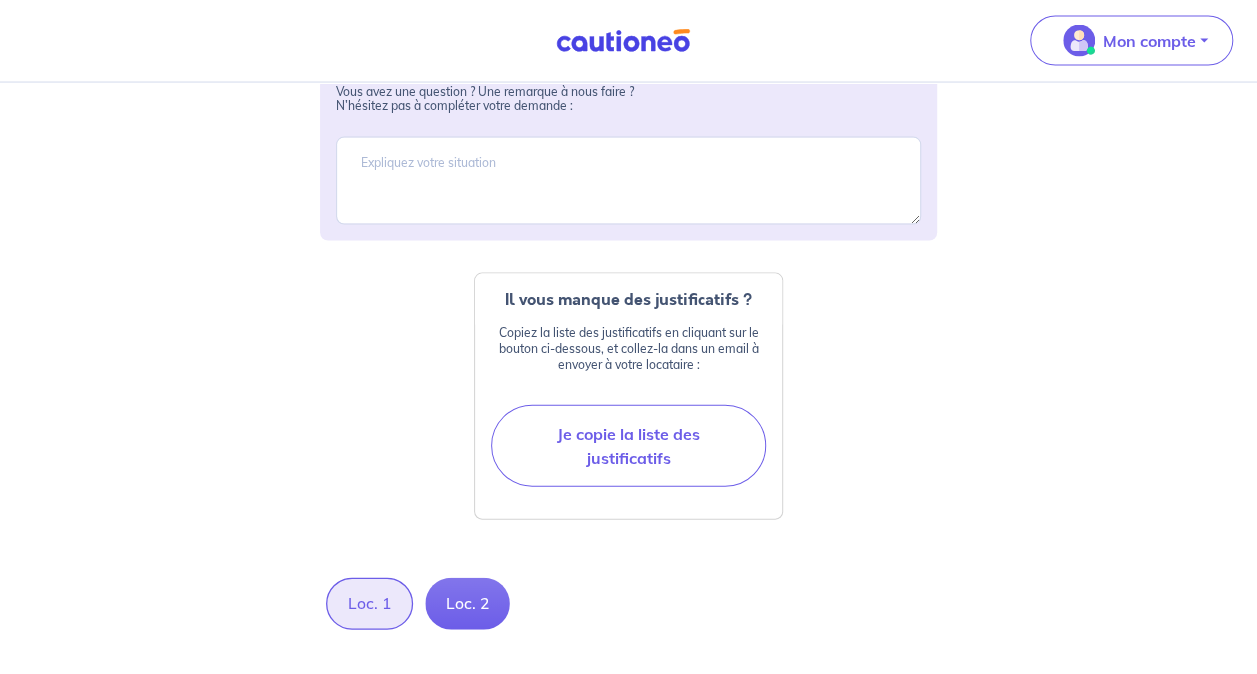 scroll, scrollTop: 2046, scrollLeft: 0, axis: vertical 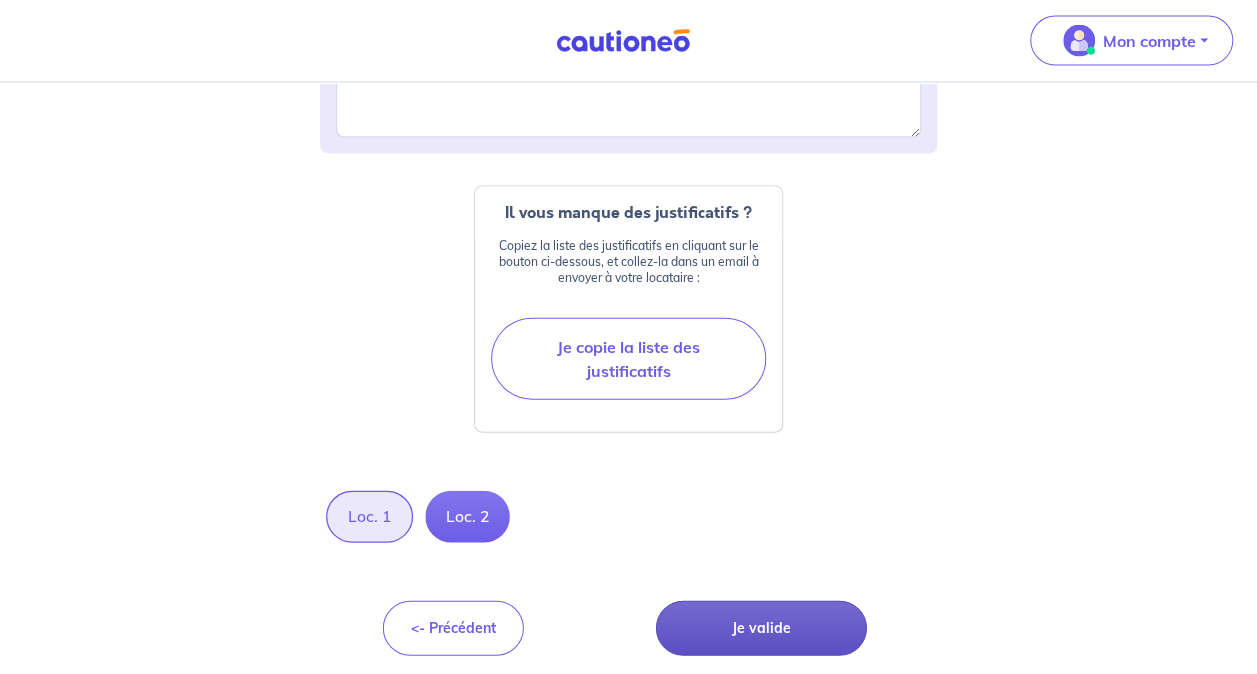 click on "Je valide" at bounding box center [761, 628] 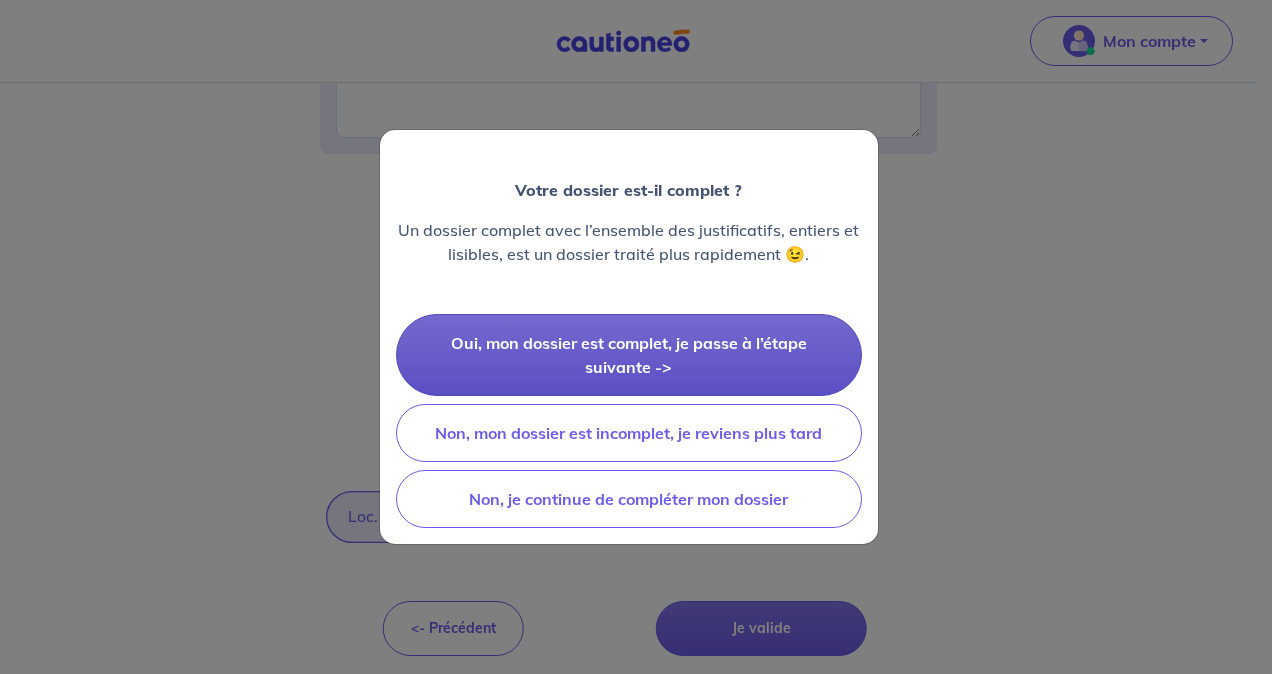 click on "Oui, mon dossier est complet, je passe à l’étape suivante ->" at bounding box center (629, 355) 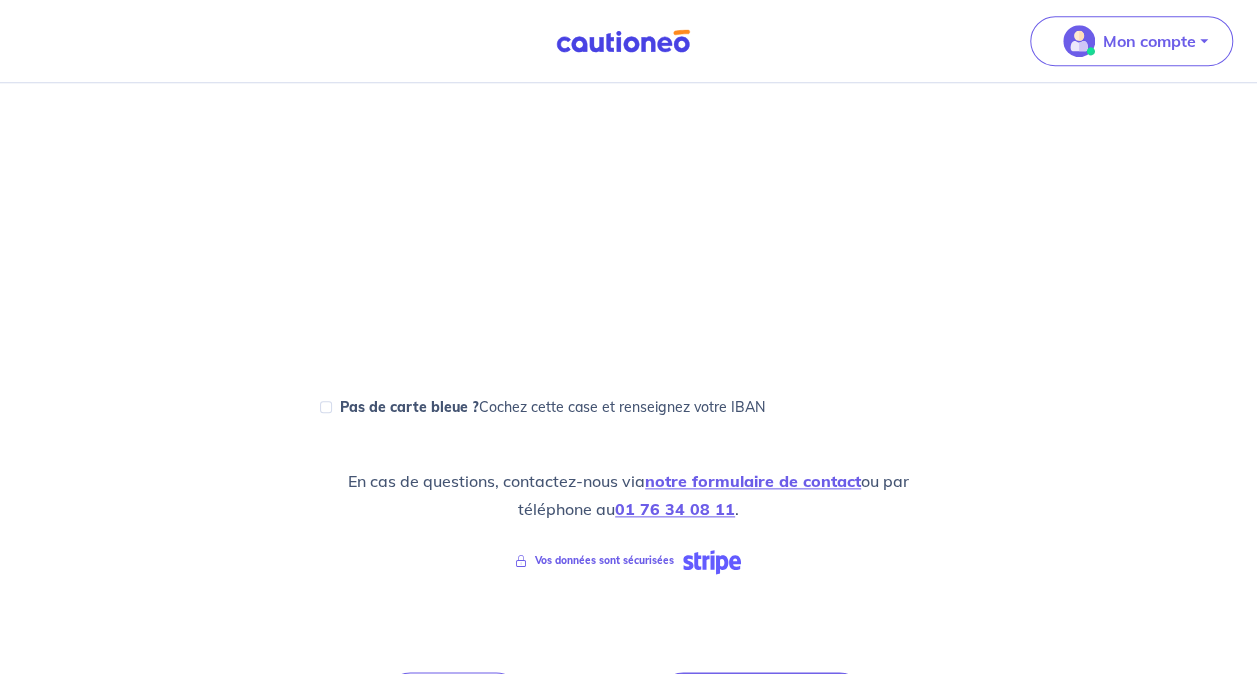 scroll, scrollTop: 972, scrollLeft: 0, axis: vertical 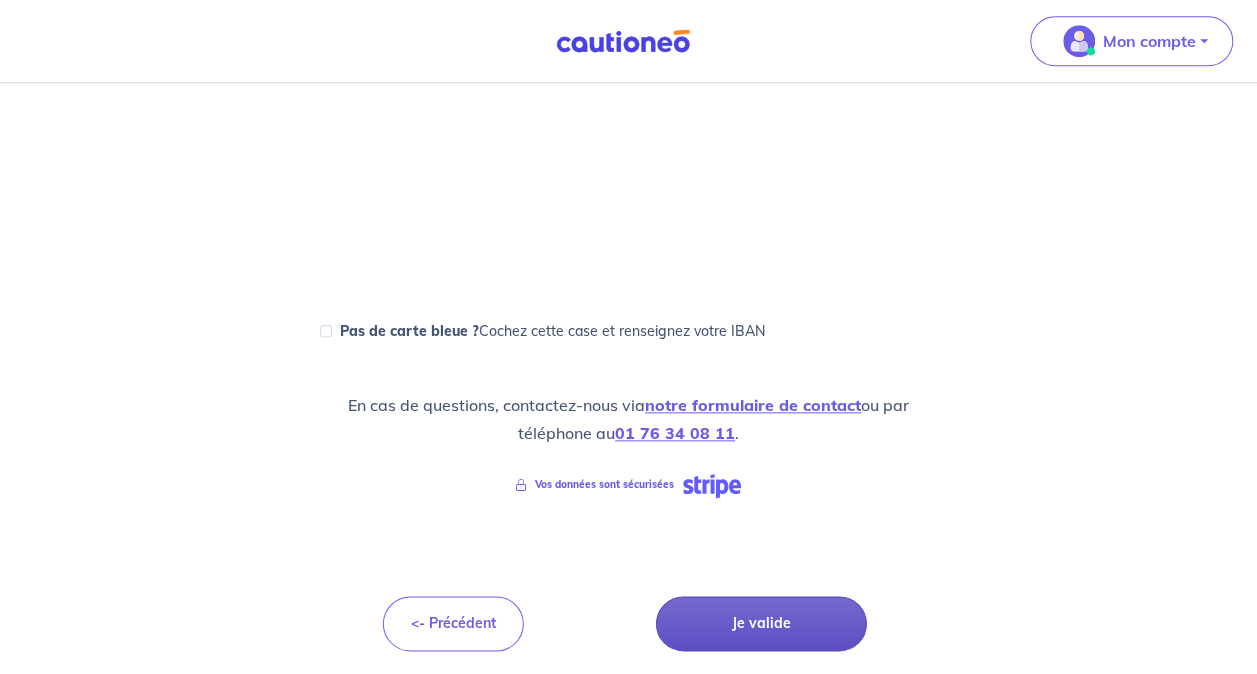 click on "Je valide" at bounding box center (761, 623) 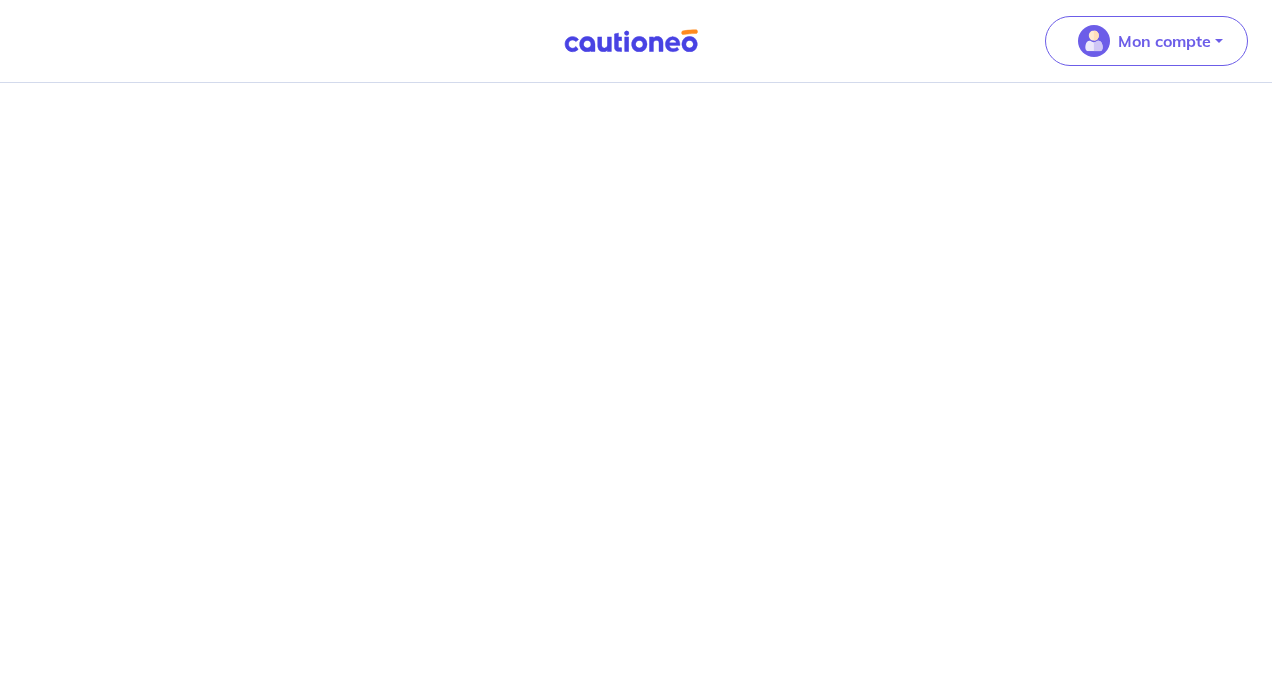scroll, scrollTop: 0, scrollLeft: 0, axis: both 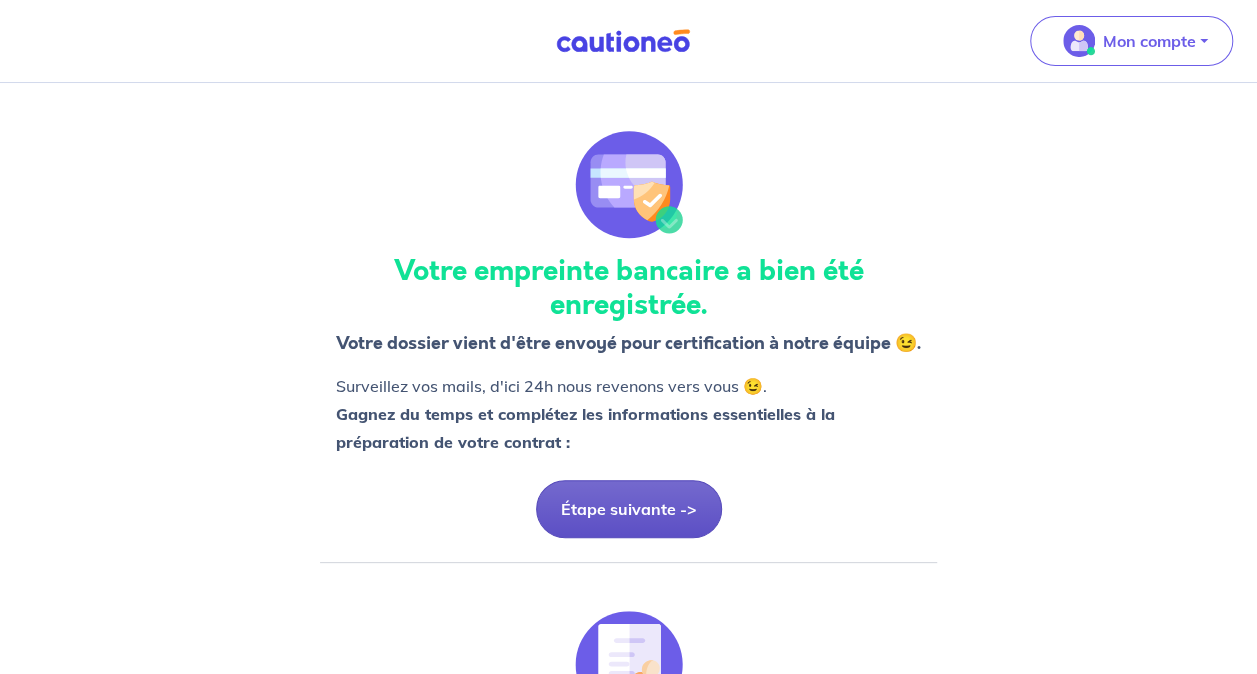 click on "Étape suivante ->" at bounding box center (629, 509) 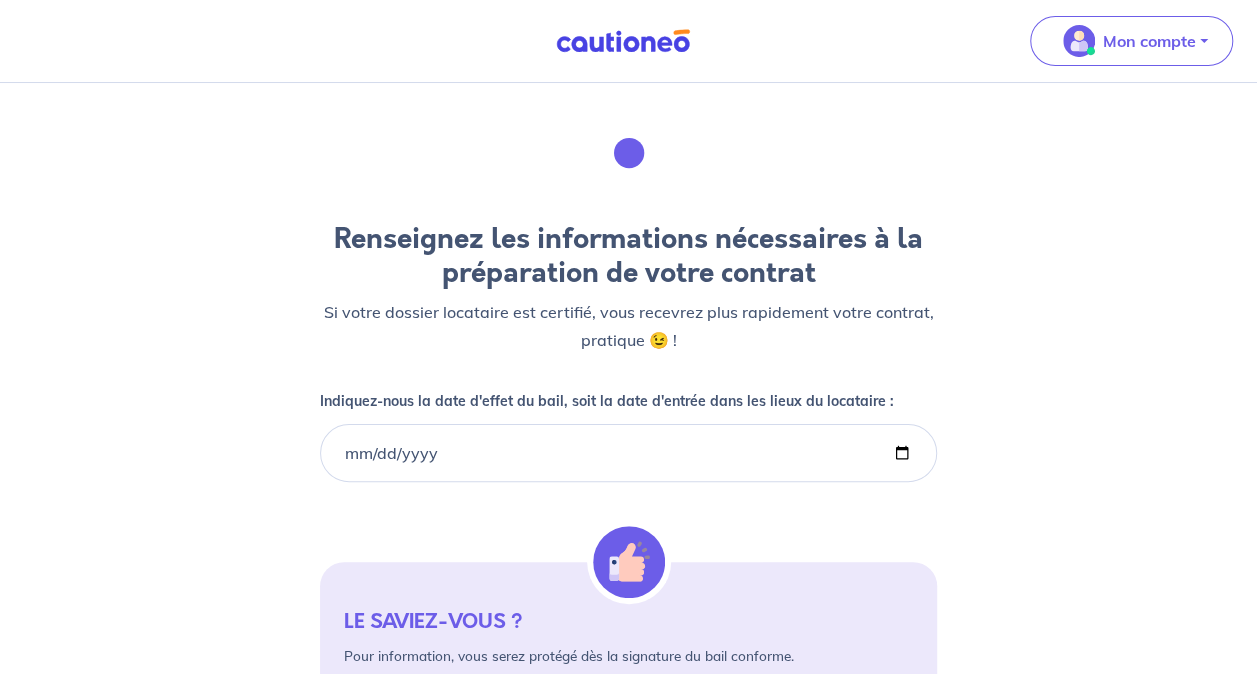 scroll, scrollTop: 40, scrollLeft: 0, axis: vertical 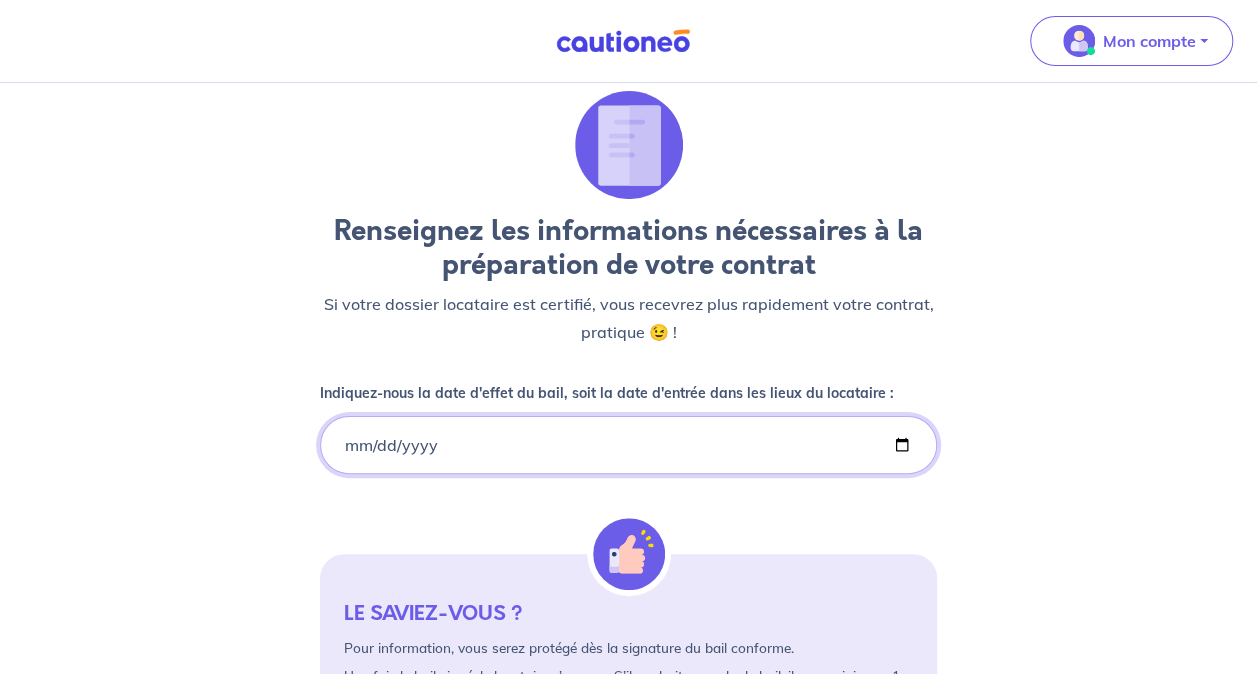 click on "Indiquez-nous la date d'effet du bail, soit la date d'entrée dans les lieux du locataire :" at bounding box center (628, 445) 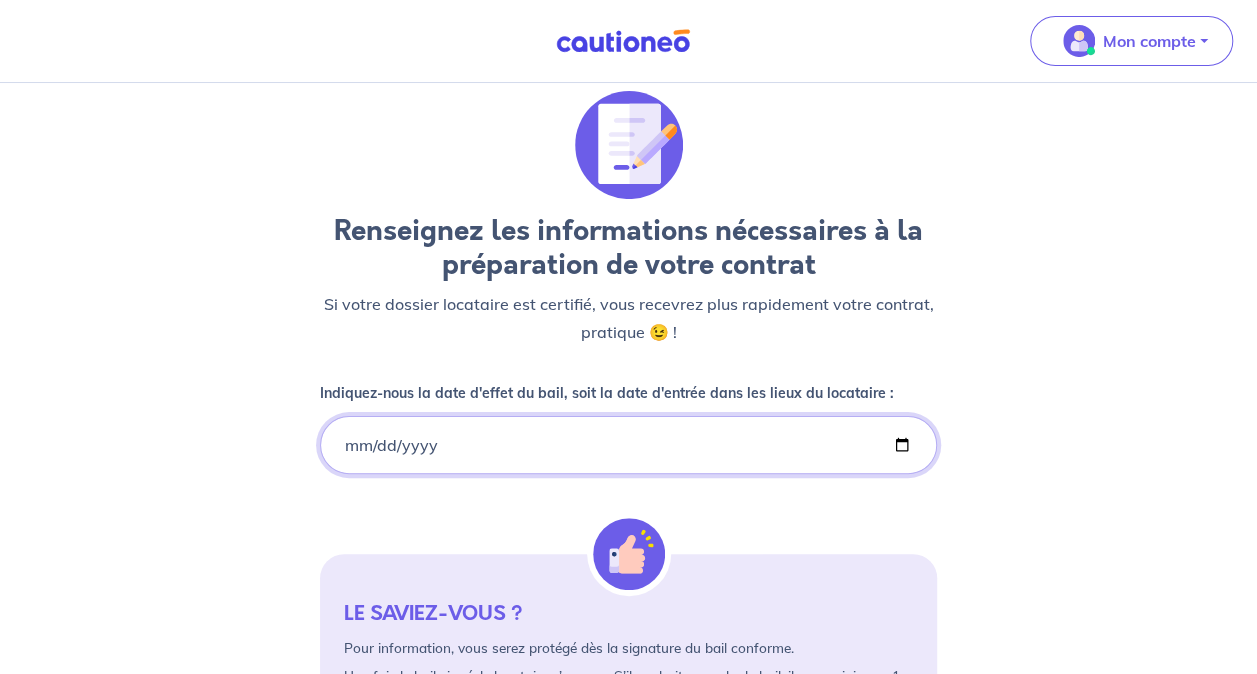 click on "[DATE]" at bounding box center [628, 445] 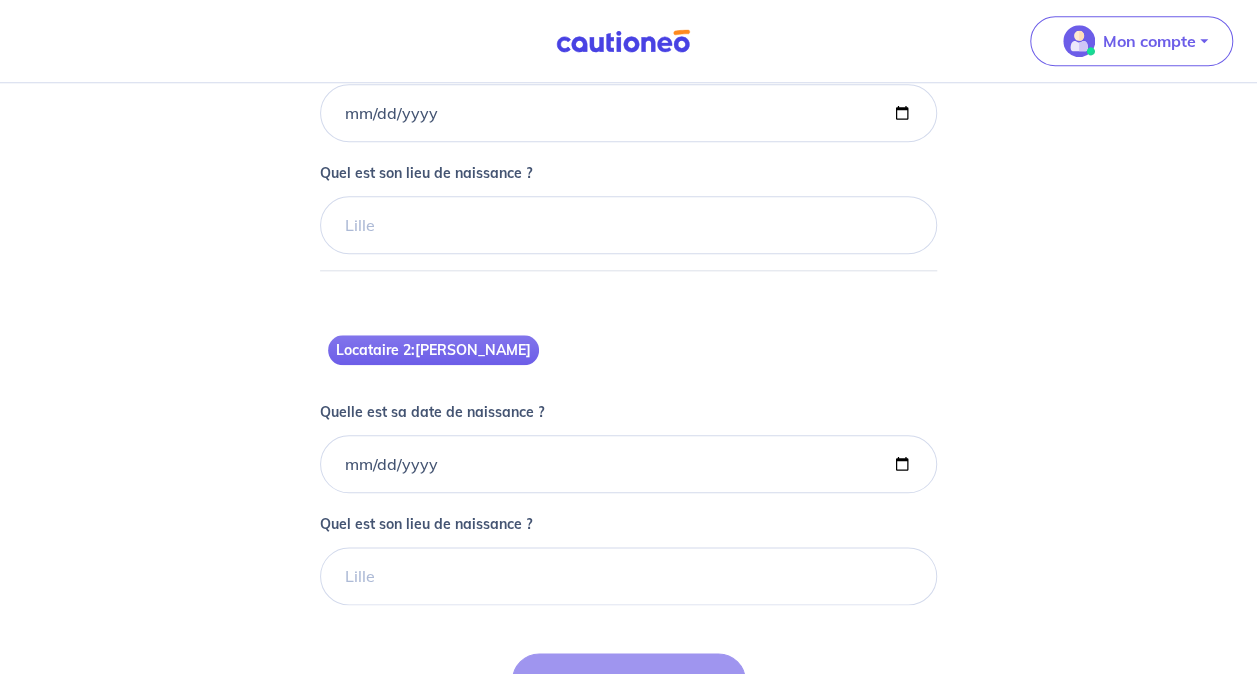 scroll, scrollTop: 940, scrollLeft: 0, axis: vertical 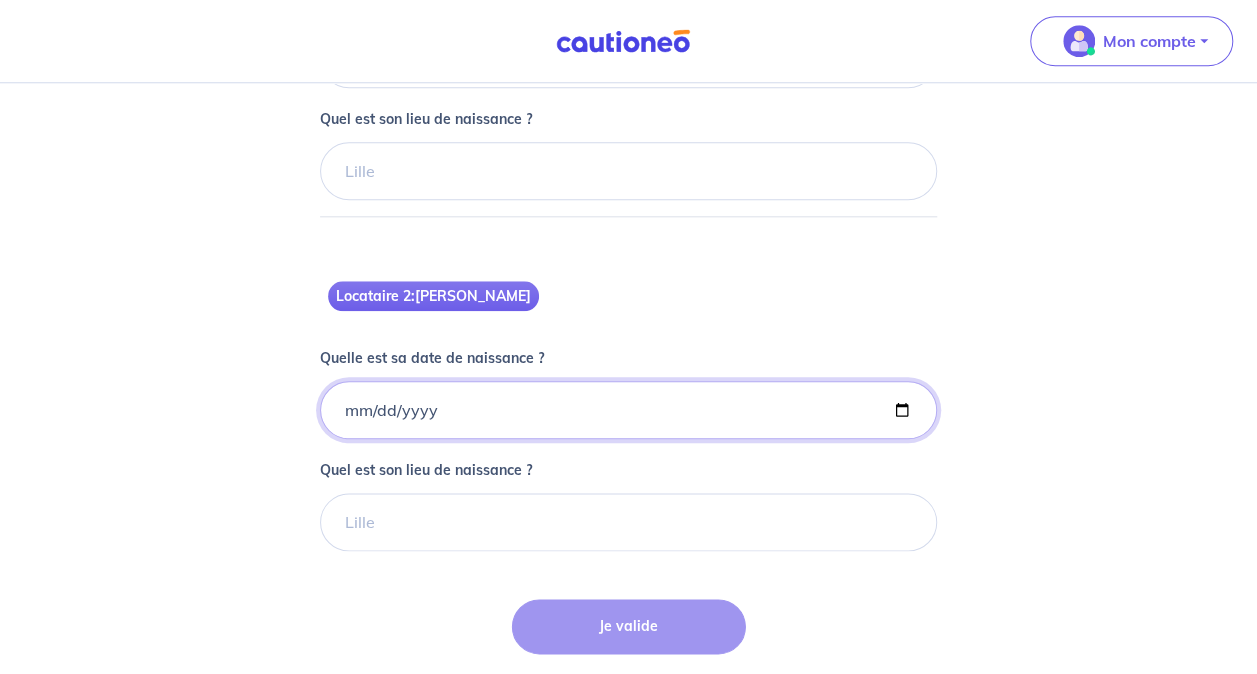 click on "Quelle est sa date de naissance ?" at bounding box center (628, 59) 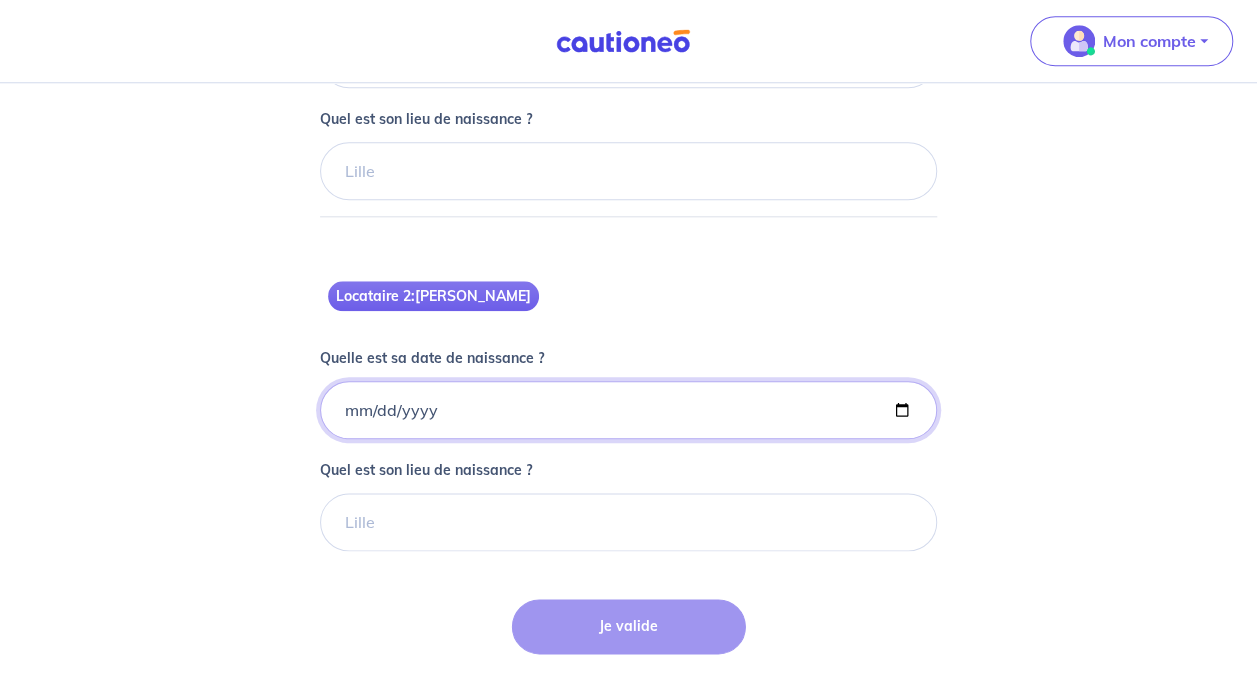 click on "Quelle est sa date de naissance ?" at bounding box center [628, 59] 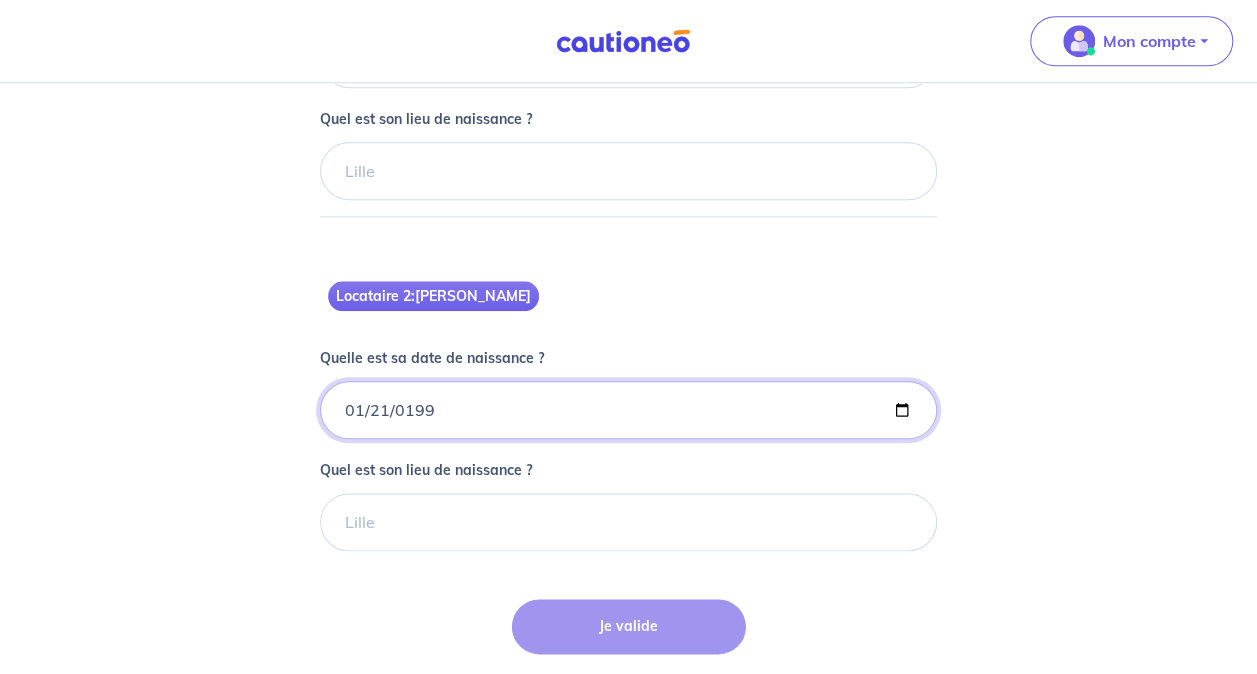 type on "[DATE]" 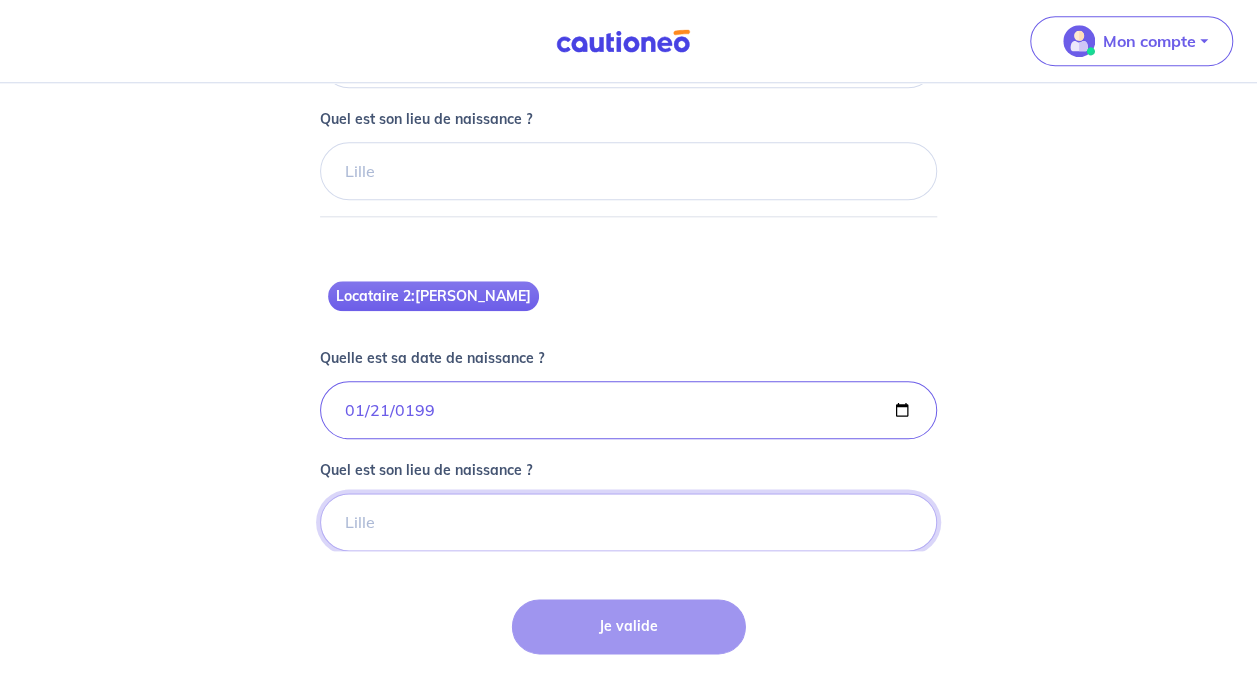 click on "Quel est son lieu de naissance ?" at bounding box center (628, 171) 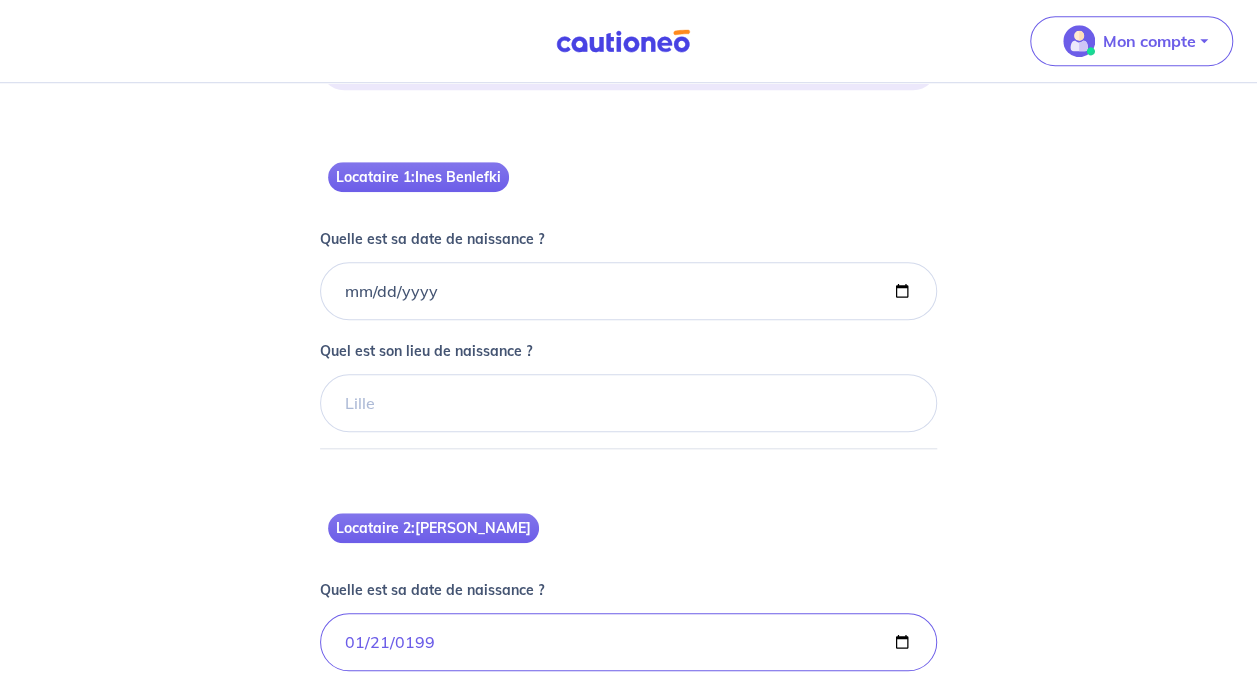 scroll, scrollTop: 700, scrollLeft: 0, axis: vertical 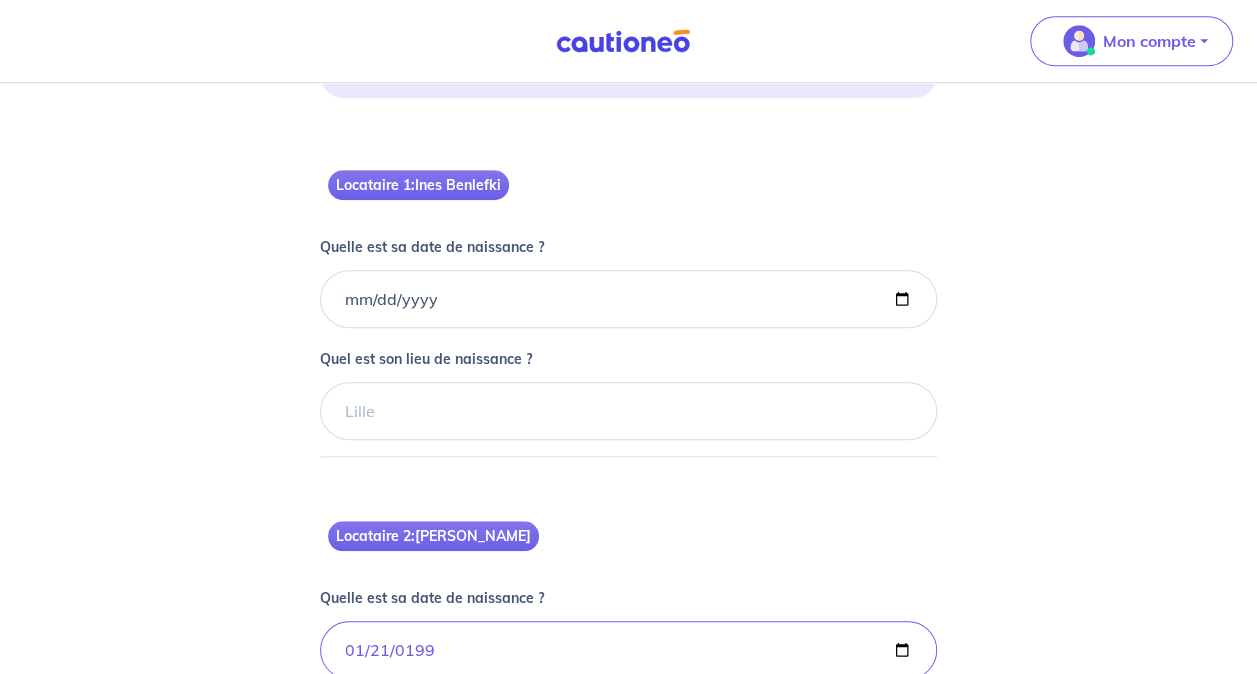 type on "LAGNY SUR MARNE" 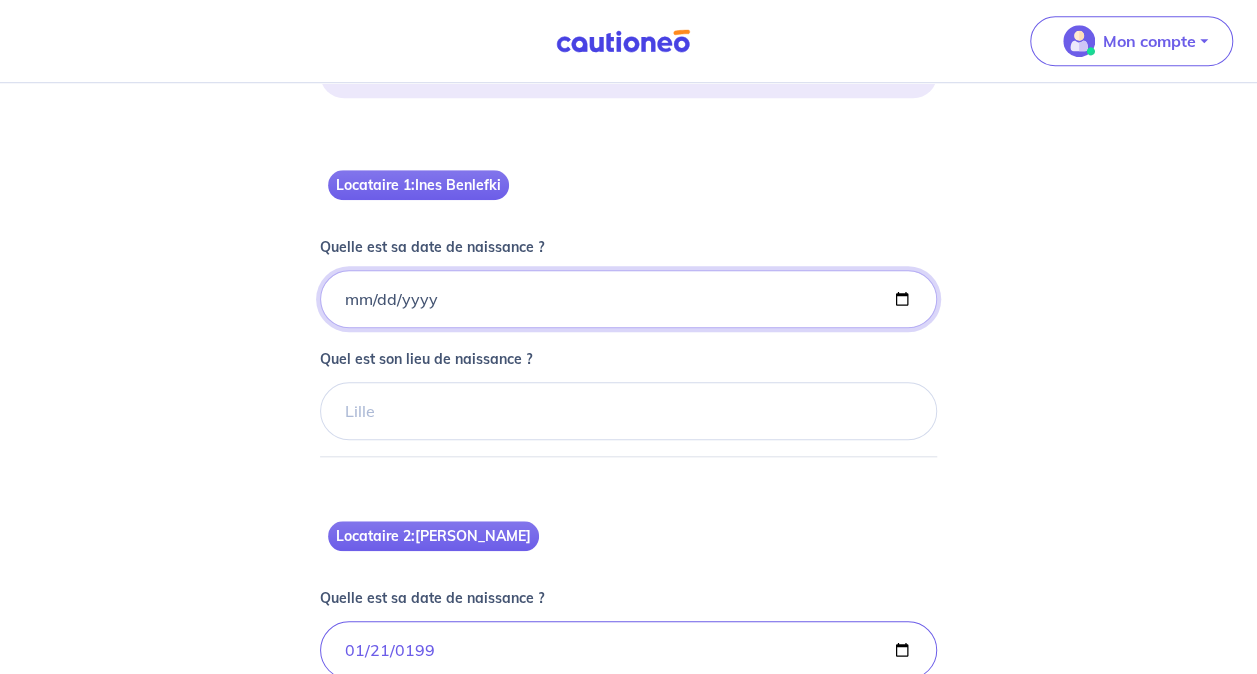click on "Quelle est sa date de naissance ?" at bounding box center [628, 299] 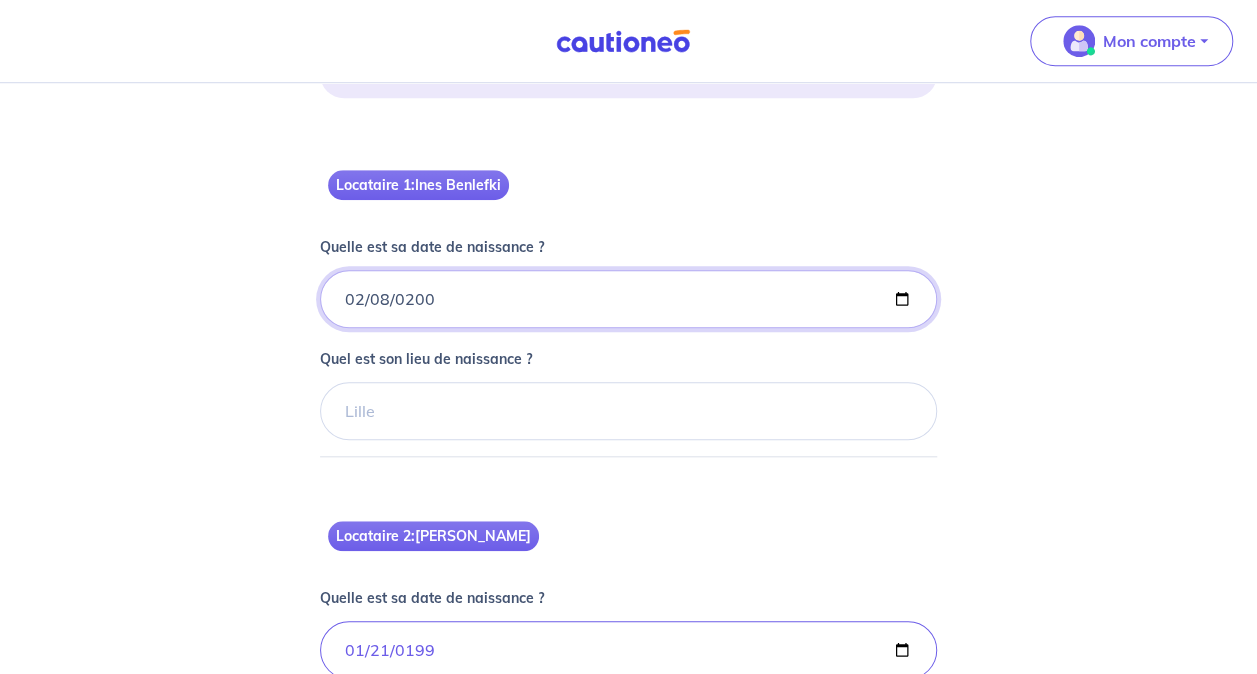 type on "[DATE]" 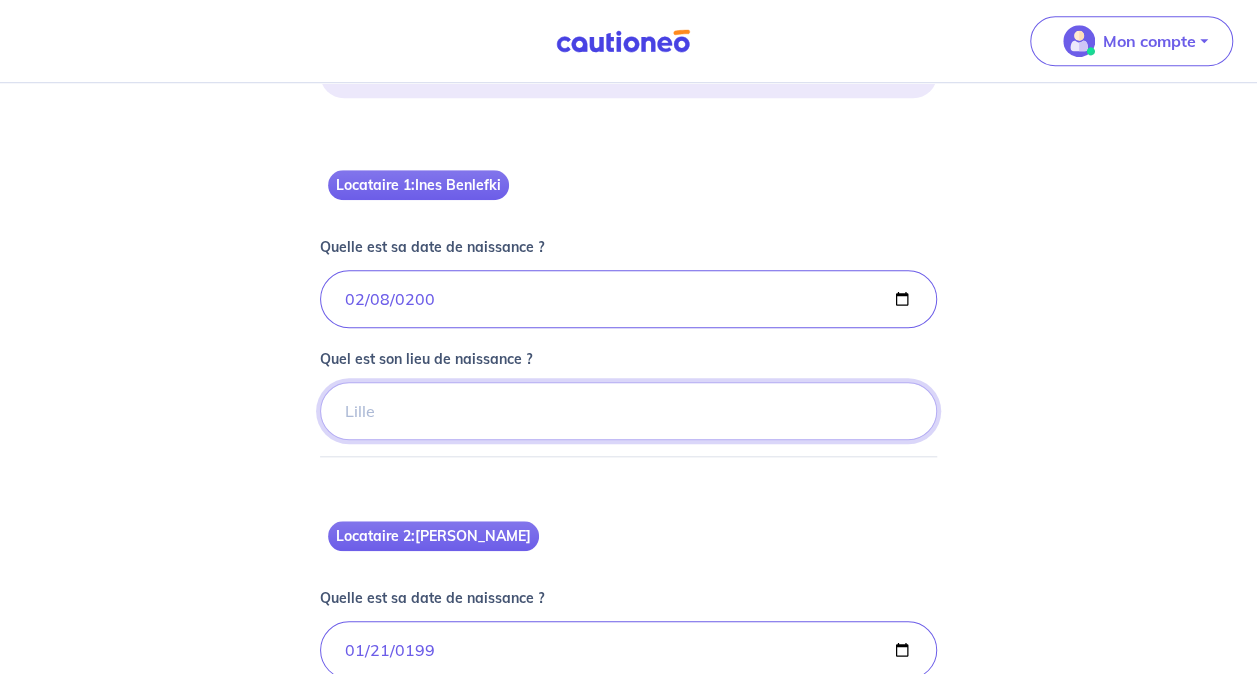 click on "Quel est son lieu de naissance ?" at bounding box center [628, 411] 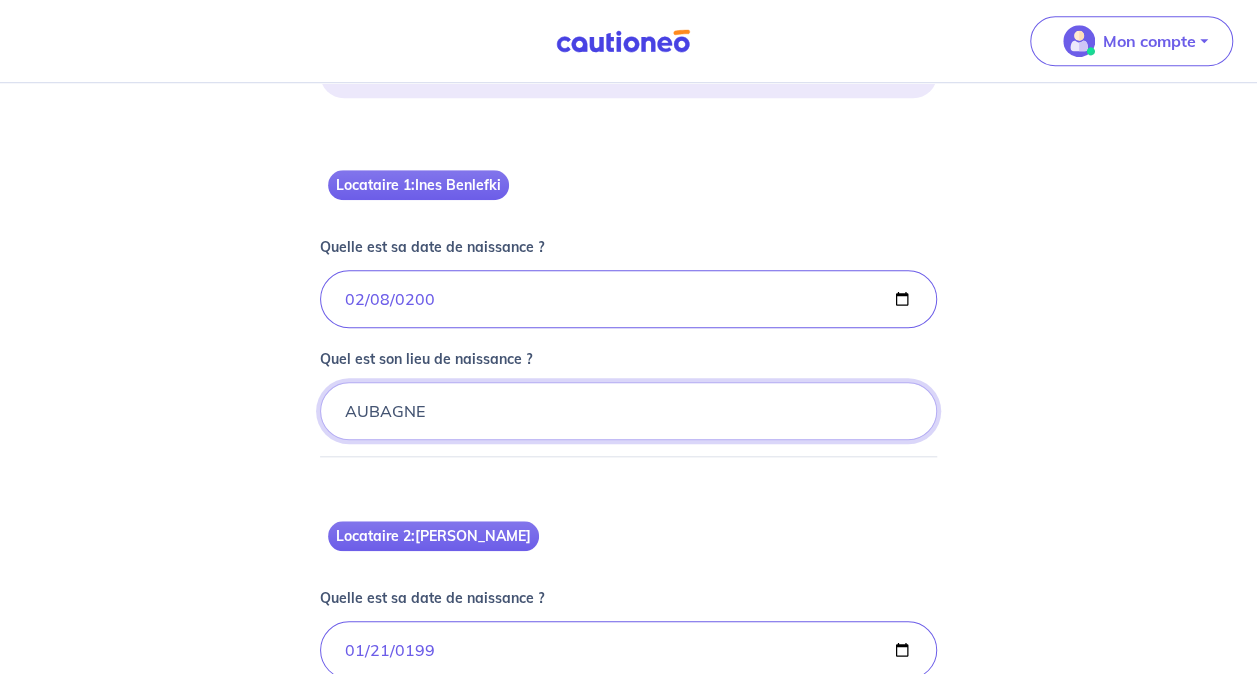 scroll, scrollTop: 940, scrollLeft: 0, axis: vertical 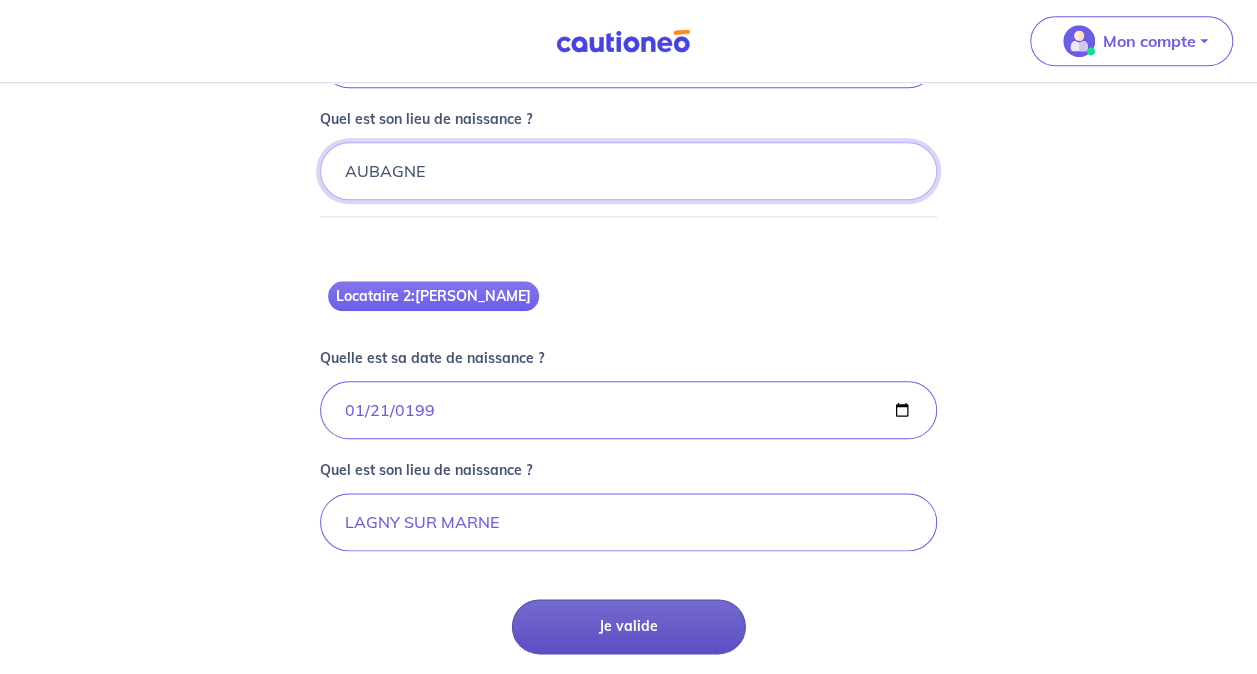 type on "AUBAGNE" 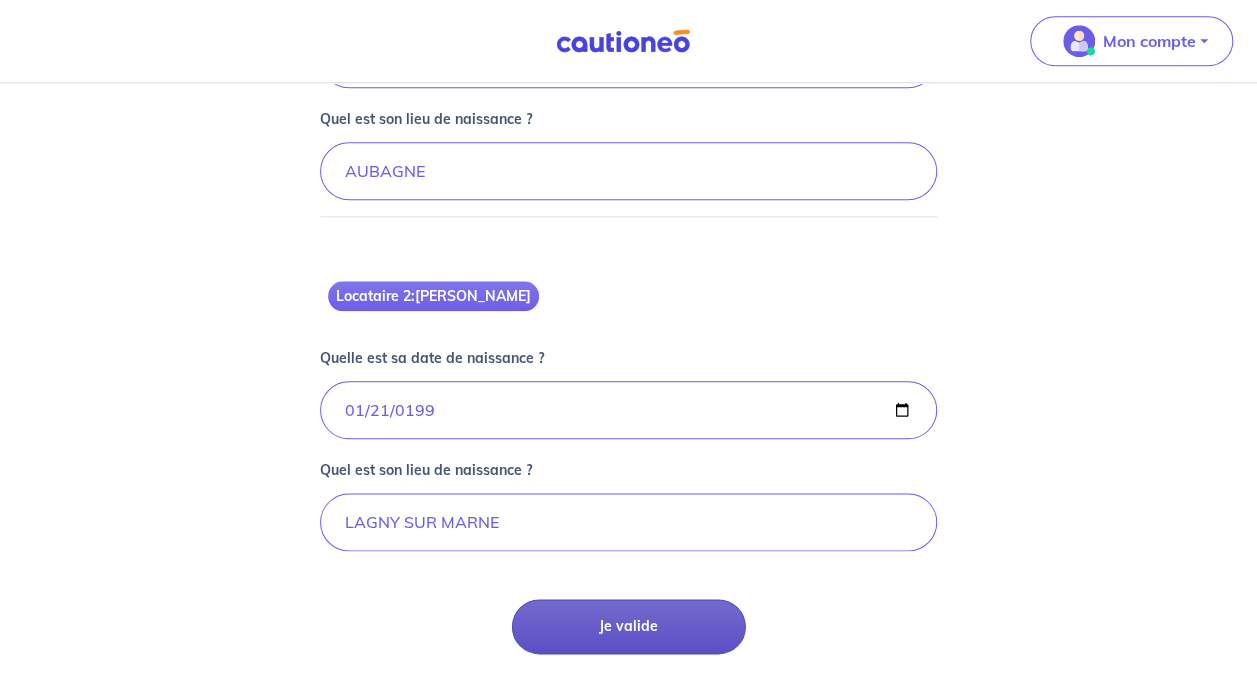 click on "Je valide" at bounding box center [629, 626] 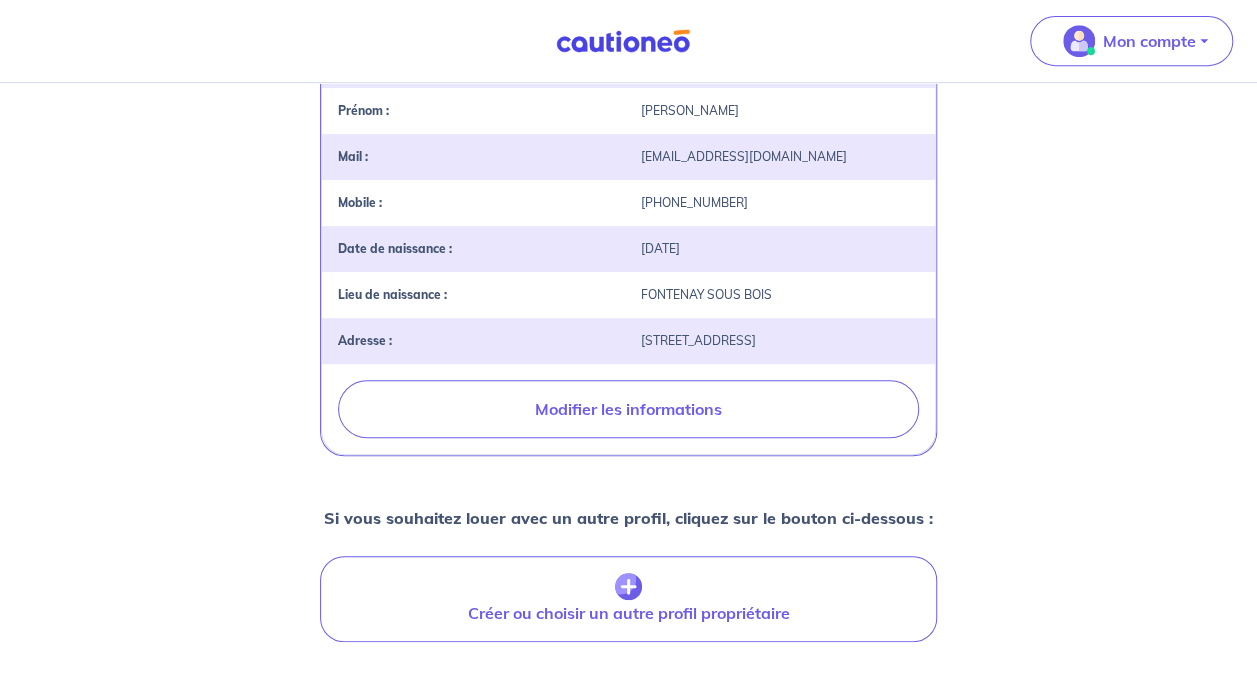 scroll, scrollTop: 542, scrollLeft: 0, axis: vertical 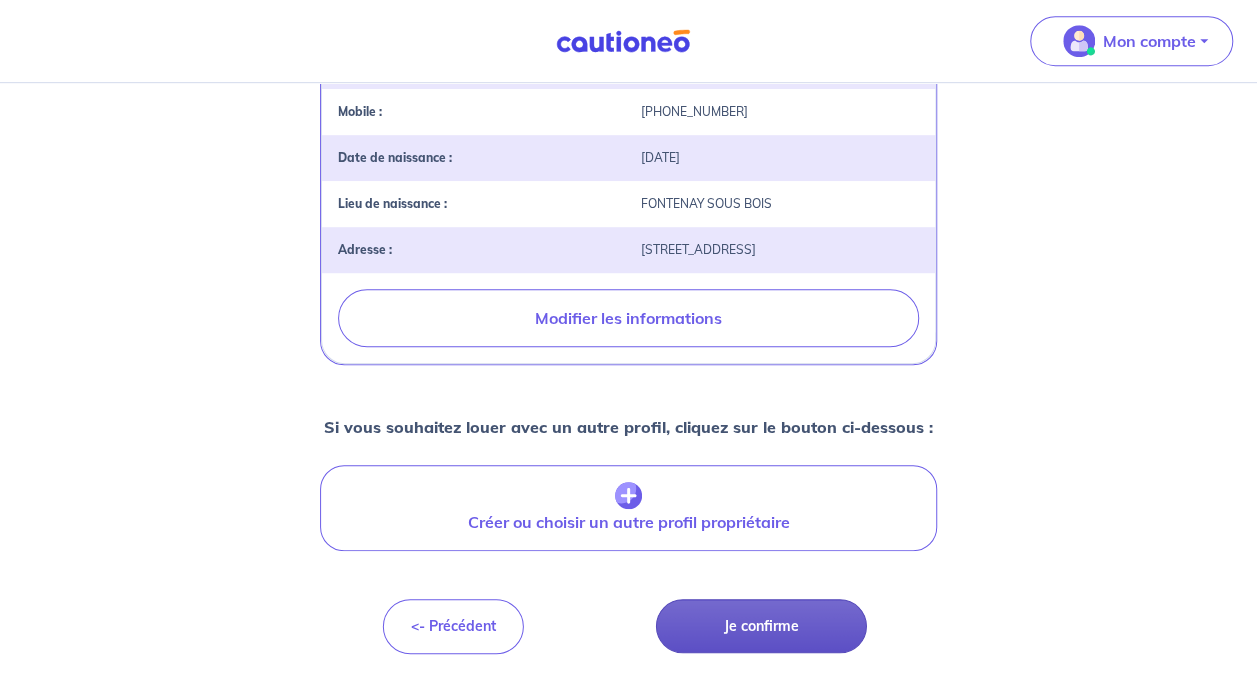 click on "Je confirme" at bounding box center [761, 626] 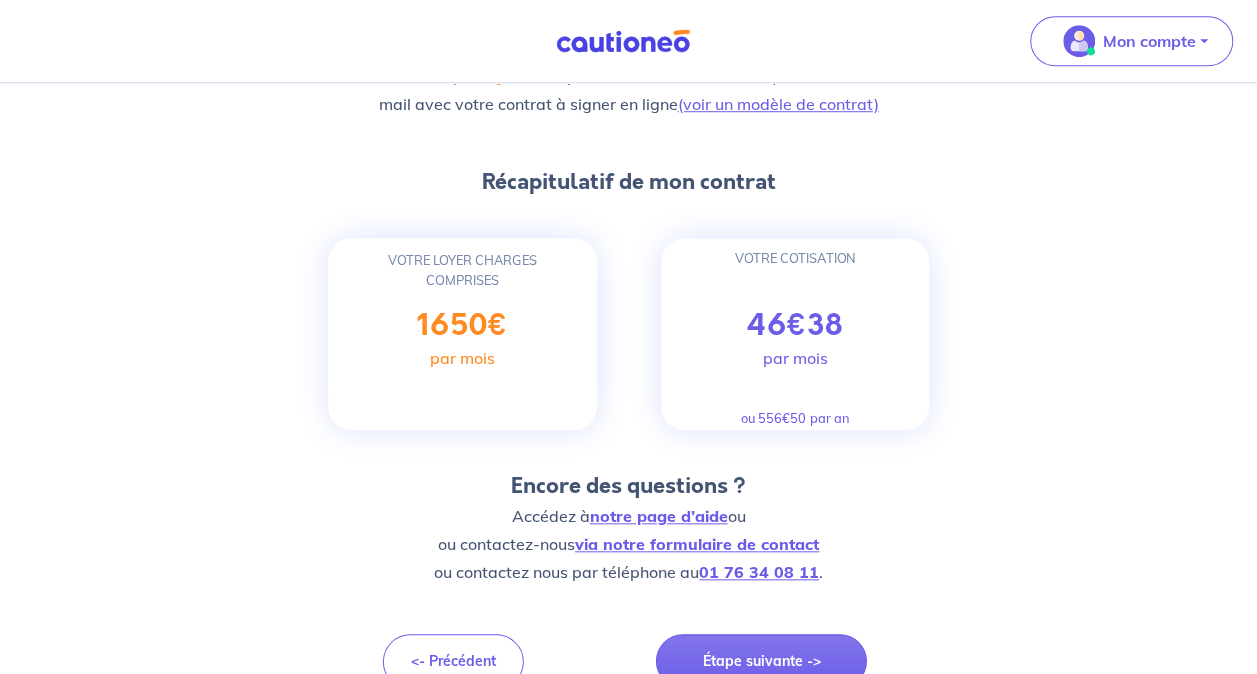 scroll, scrollTop: 733, scrollLeft: 0, axis: vertical 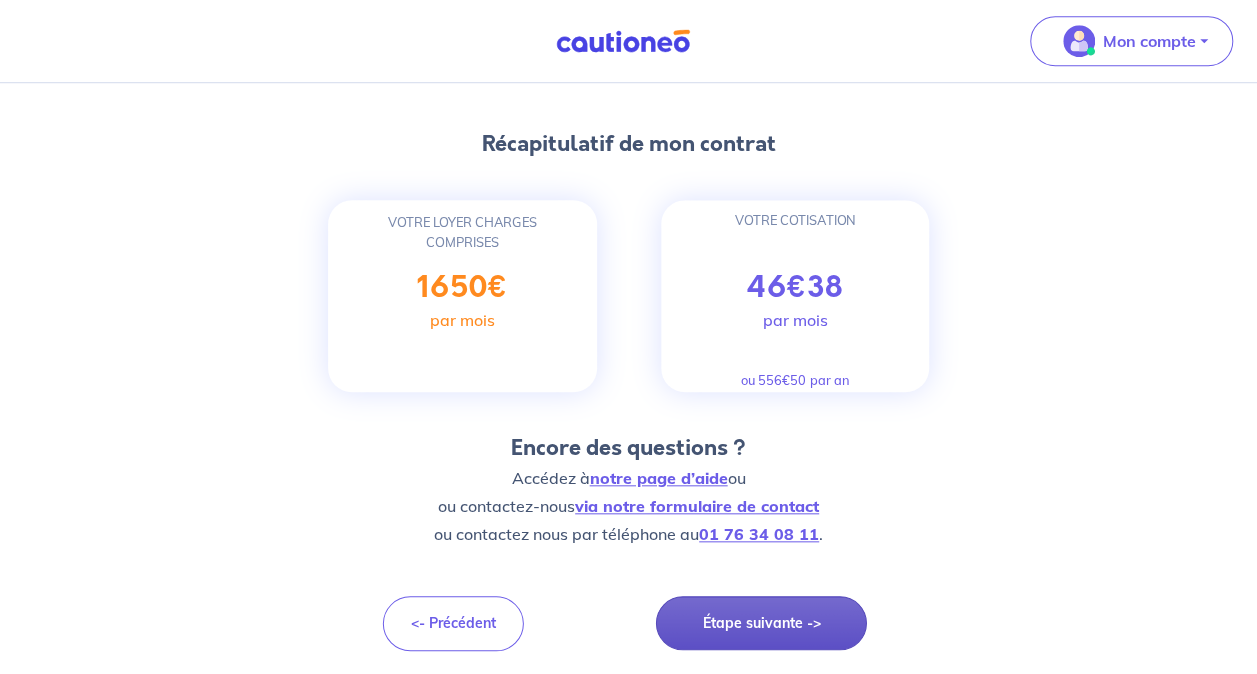 click on "Étape suivante ->" at bounding box center (761, 623) 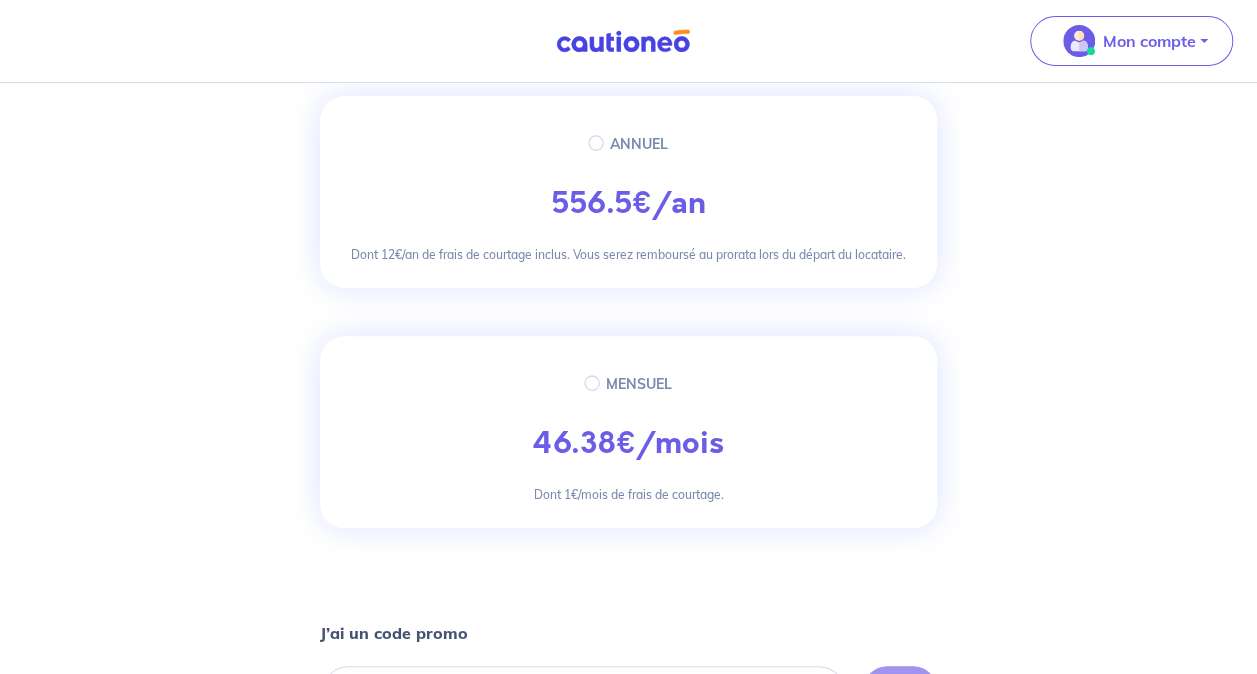 scroll, scrollTop: 242, scrollLeft: 0, axis: vertical 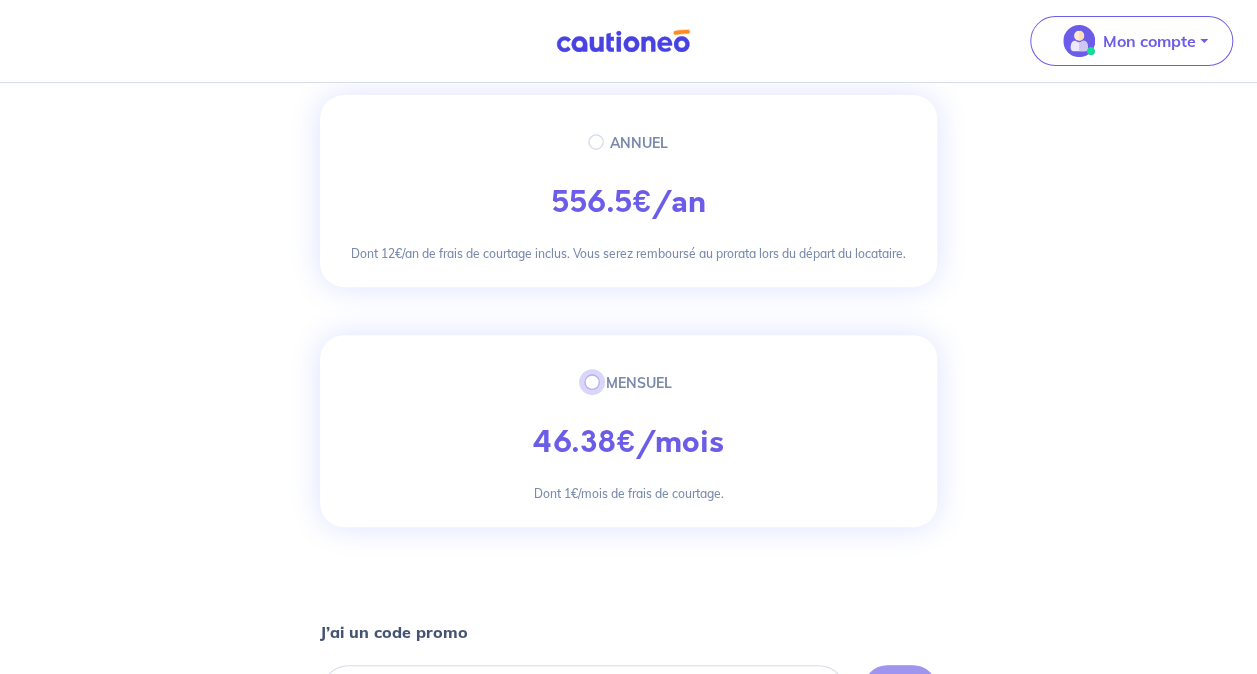 click on "MENSUEL" at bounding box center (592, 382) 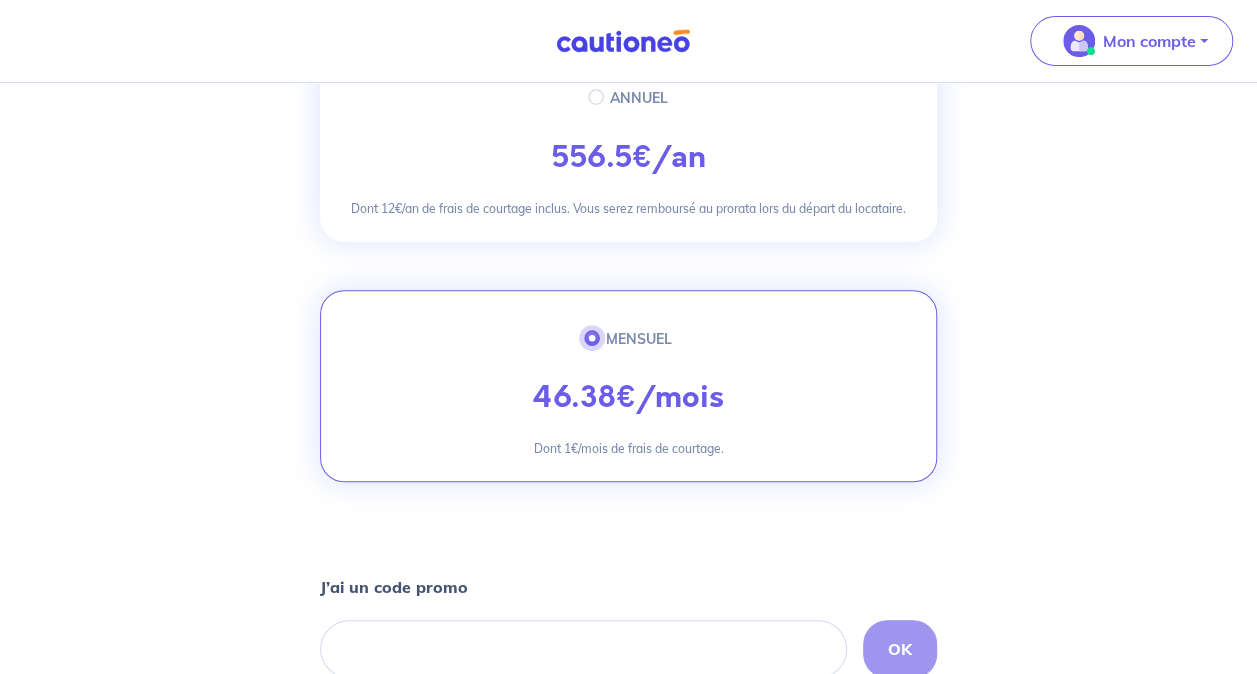 scroll, scrollTop: 278, scrollLeft: 0, axis: vertical 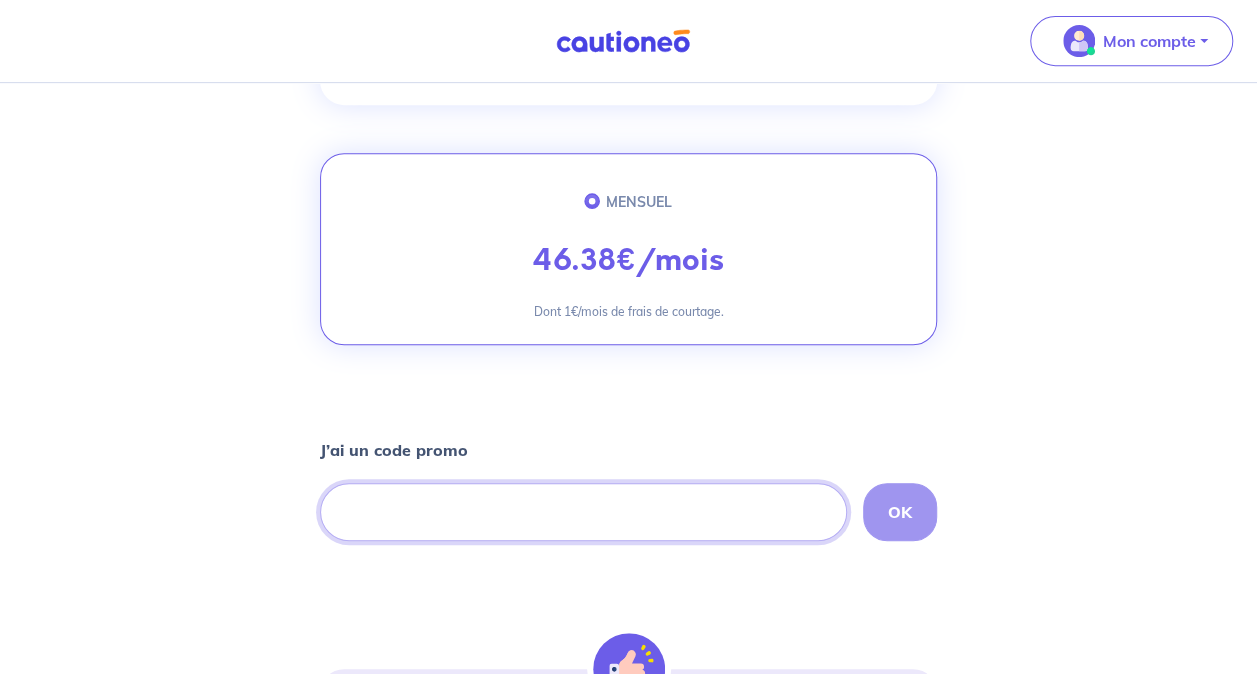 click at bounding box center [583, 512] 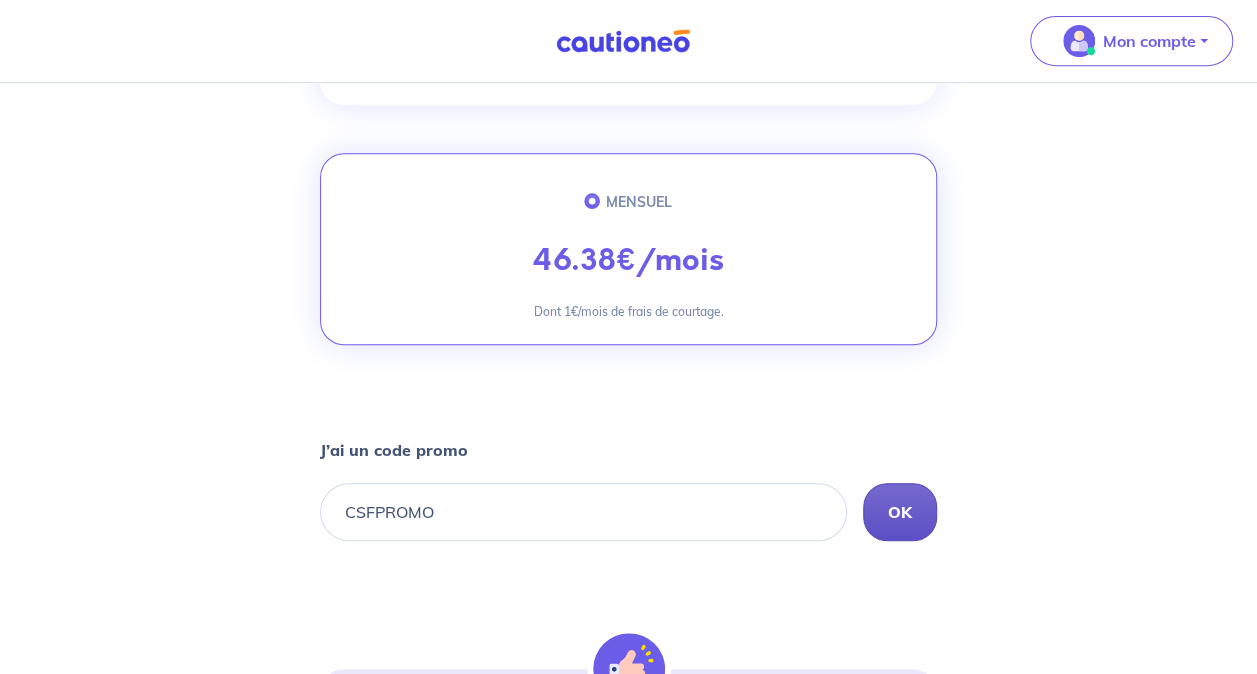 click on "OK" at bounding box center (900, 512) 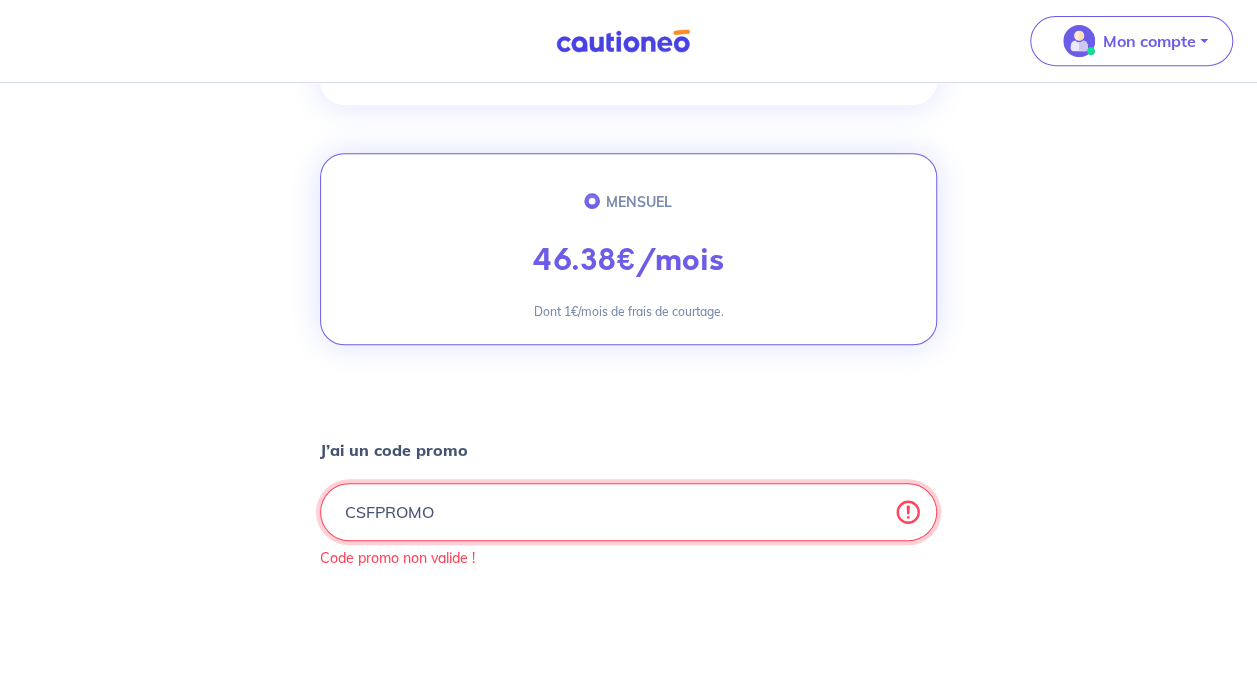 click on "CSFPROMO" at bounding box center [628, 512] 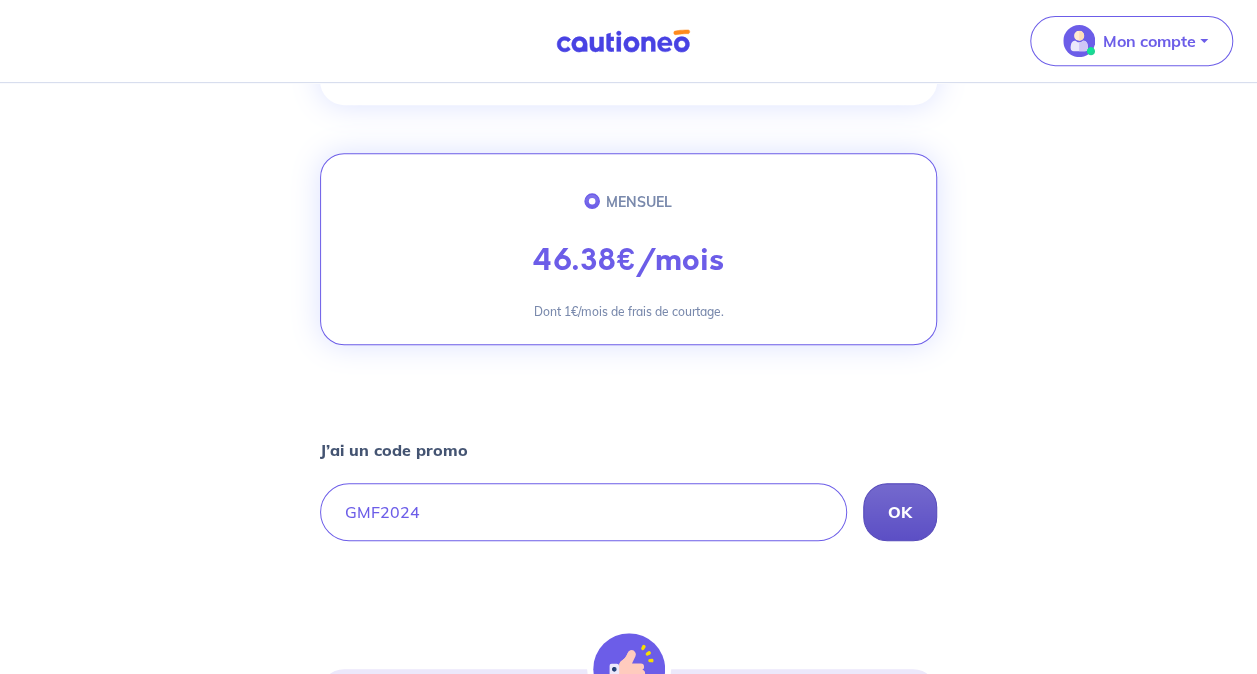 click on "OK" at bounding box center (900, 512) 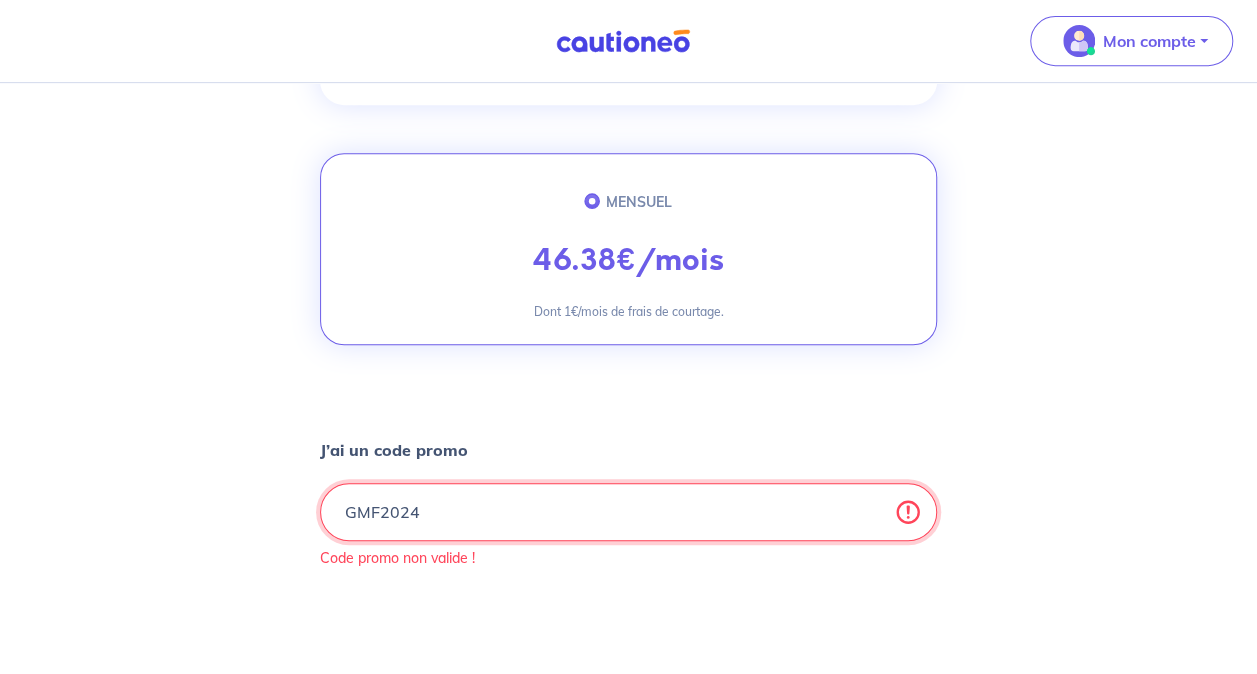 click on "GMF2024" at bounding box center (628, 512) 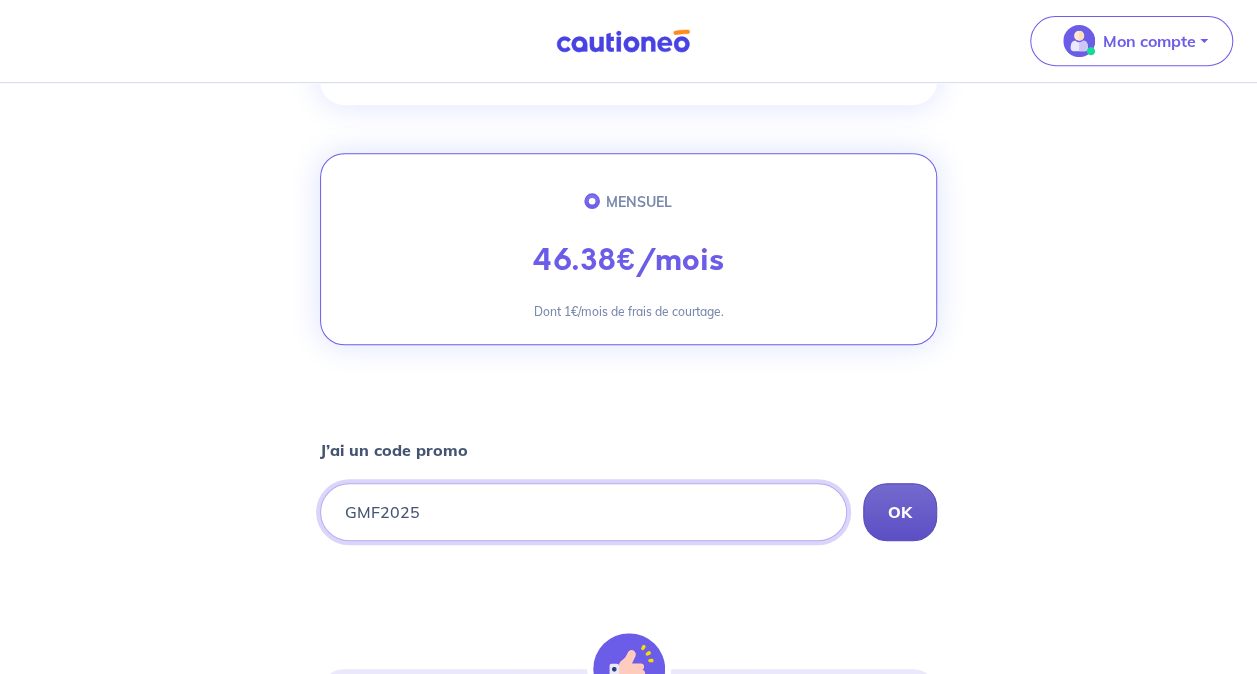 type on "GMF2025" 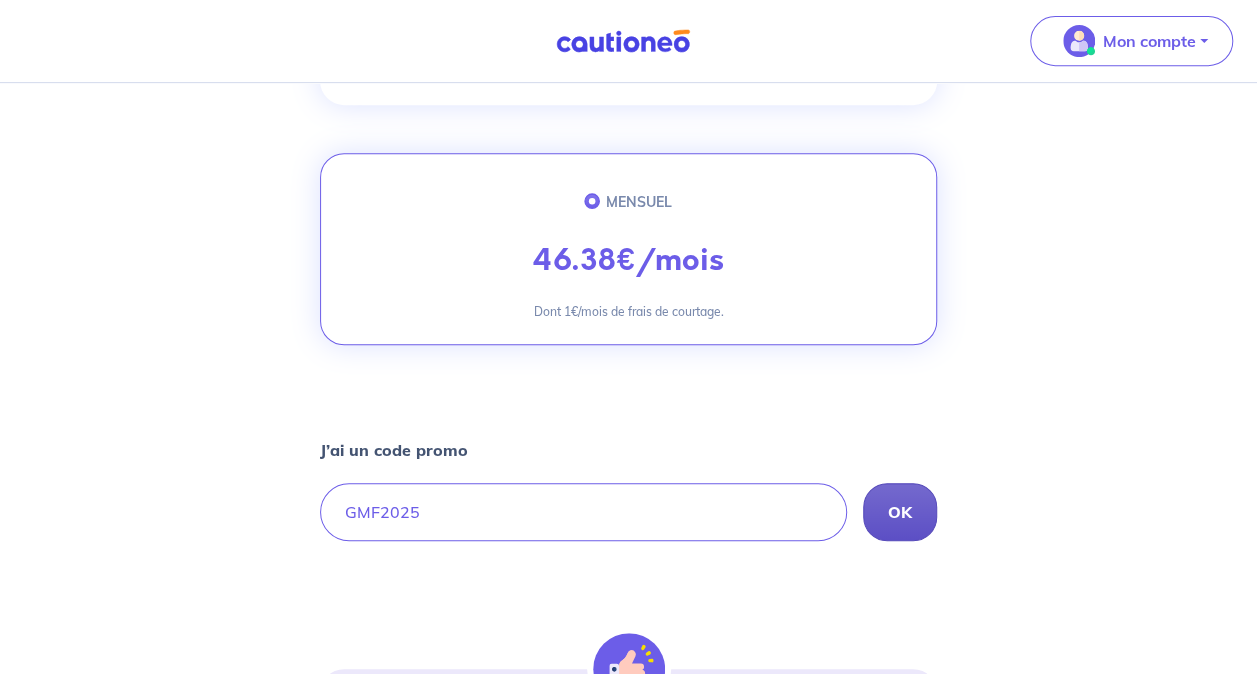 click on "OK" at bounding box center (900, 512) 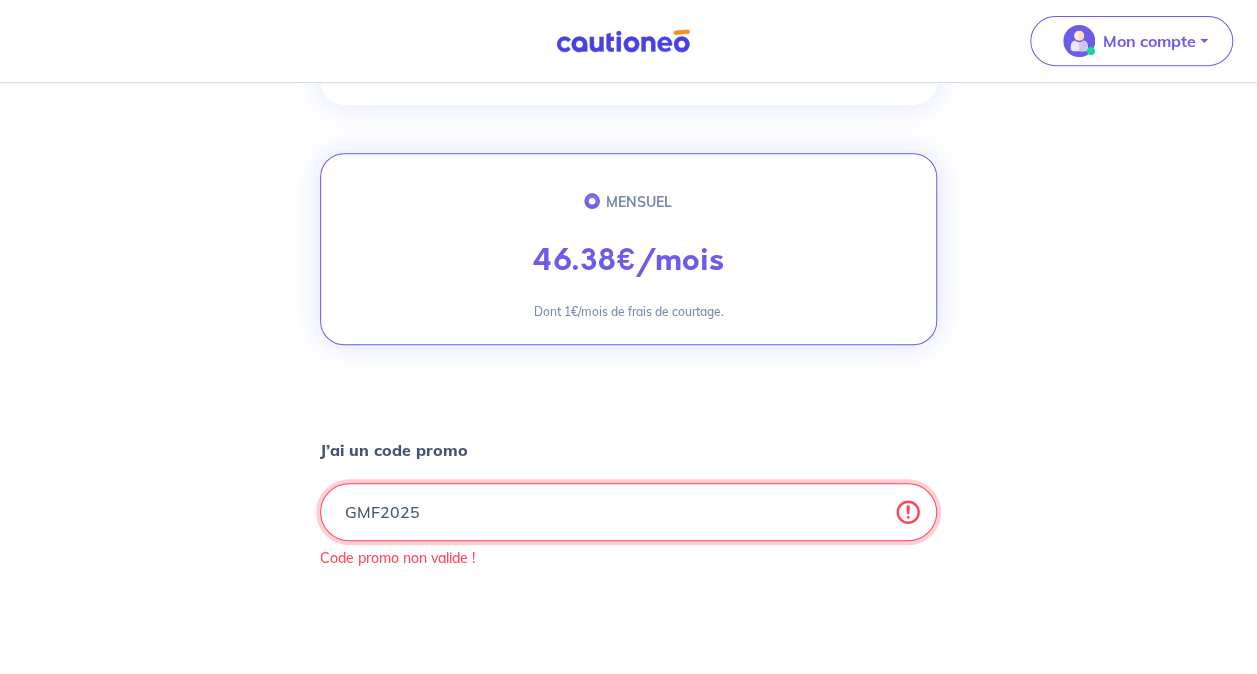 click on "GMF2025" at bounding box center (628, 512) 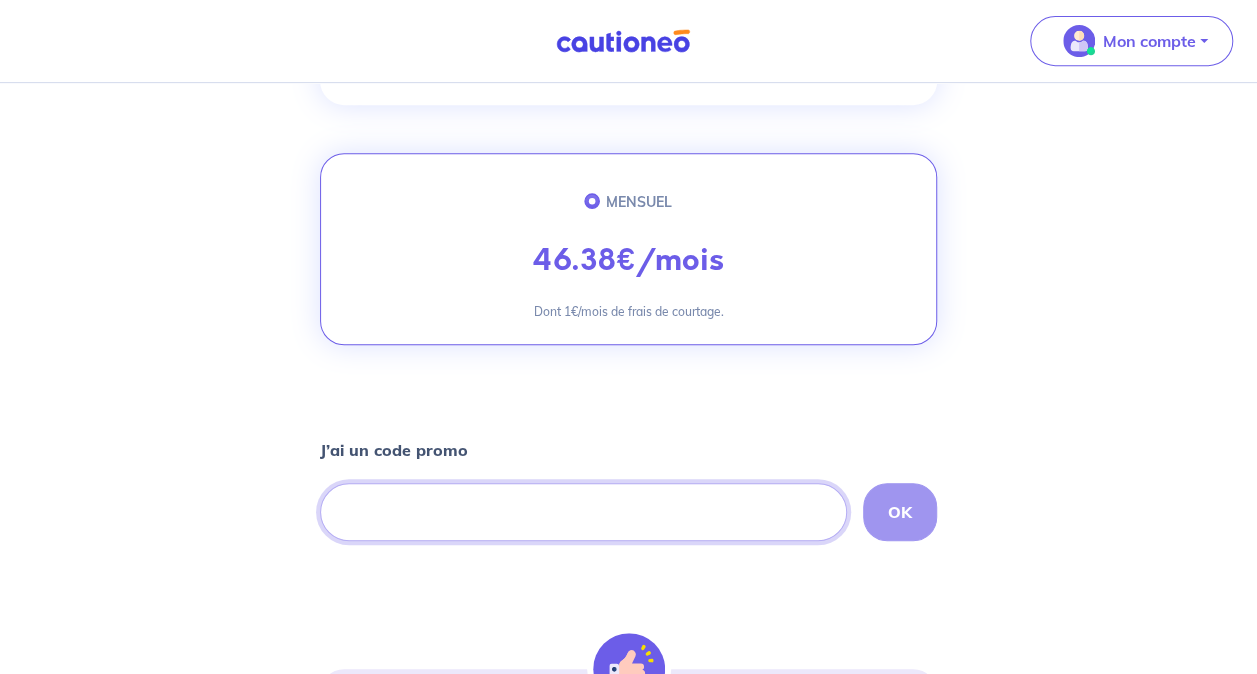 type 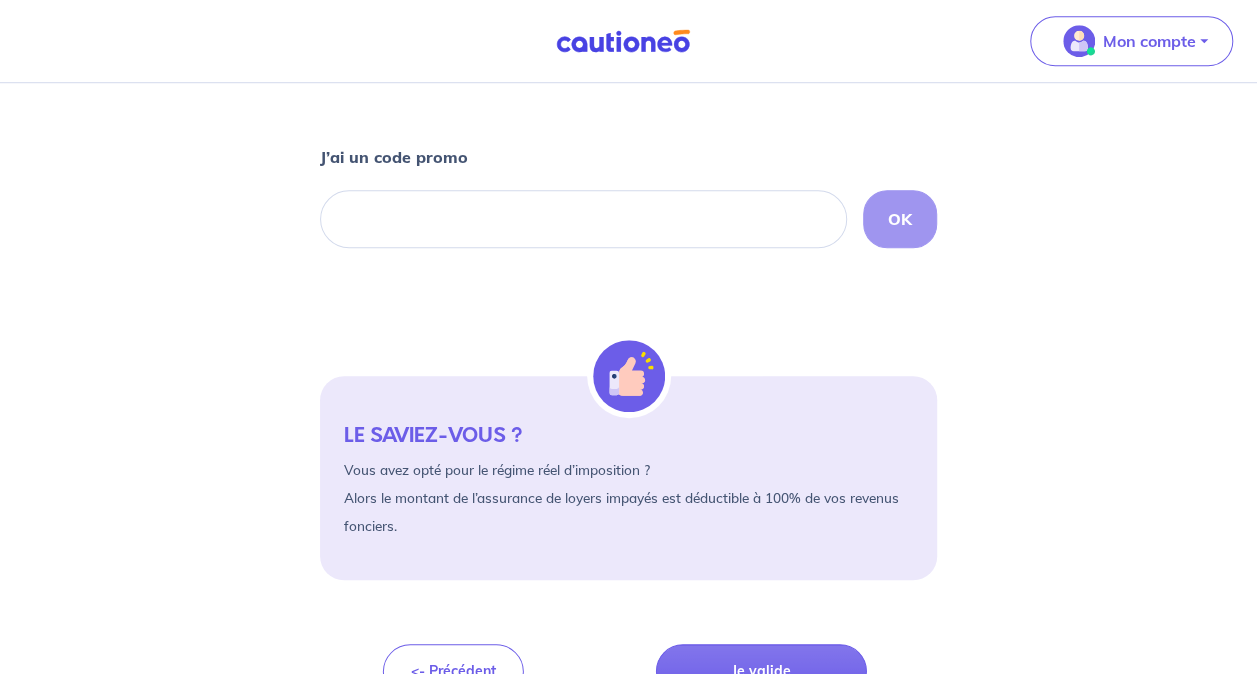 scroll, scrollTop: 764, scrollLeft: 0, axis: vertical 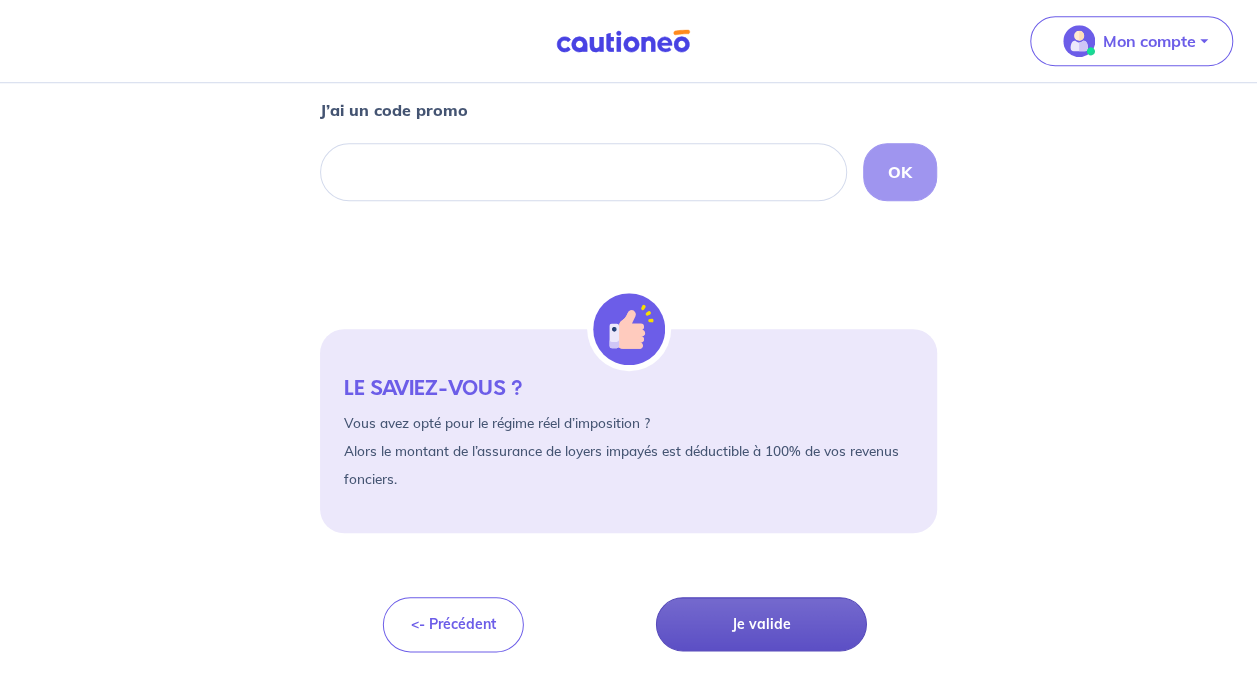 click on "Je valide" at bounding box center [761, 624] 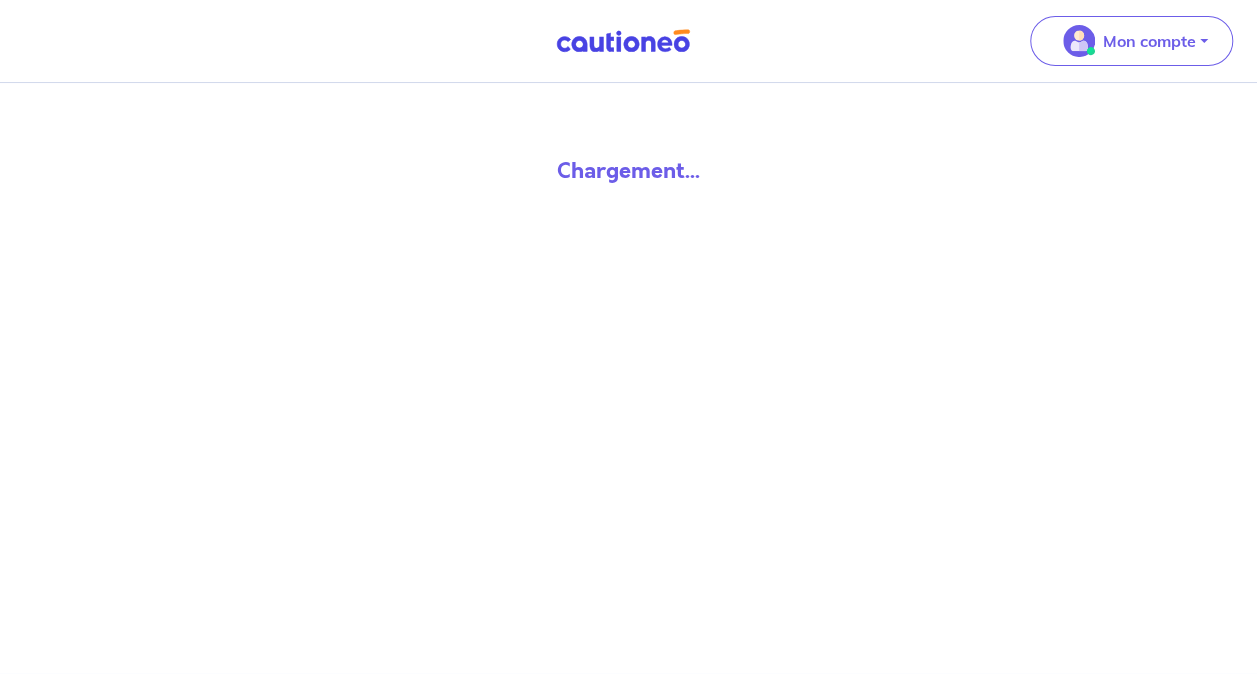 scroll, scrollTop: 0, scrollLeft: 0, axis: both 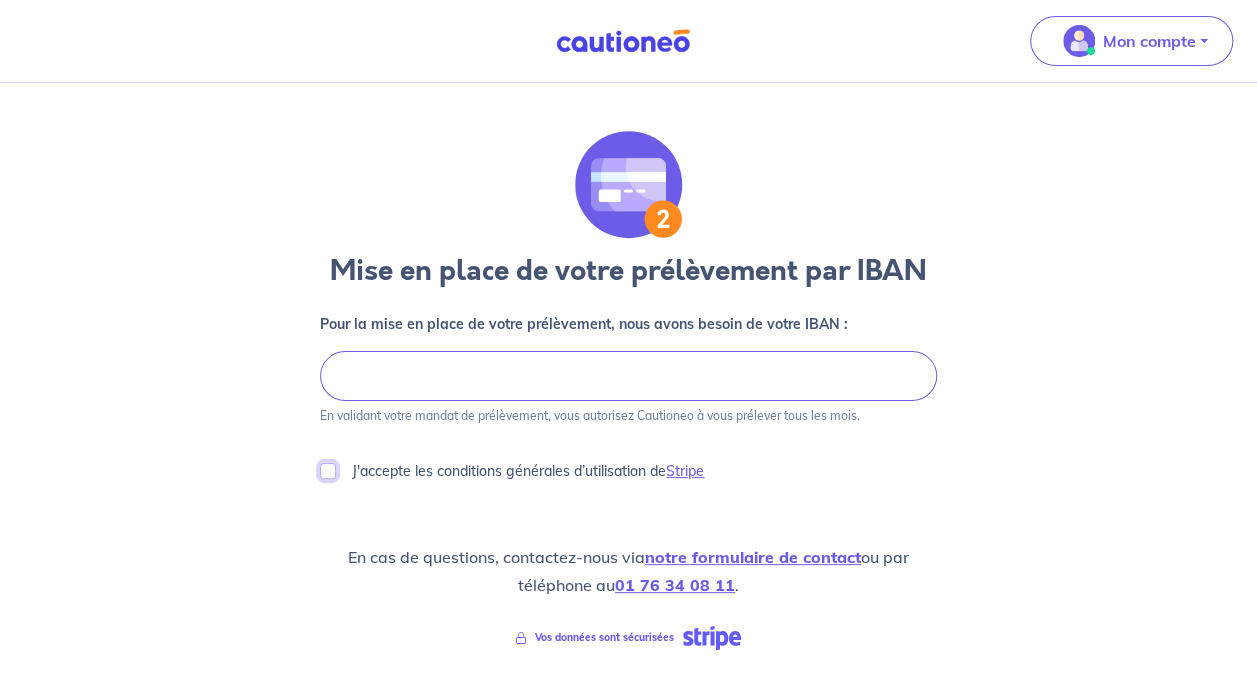 click on "J'accepte les conditions générales d’utilisation de  Stripe" at bounding box center (328, 471) 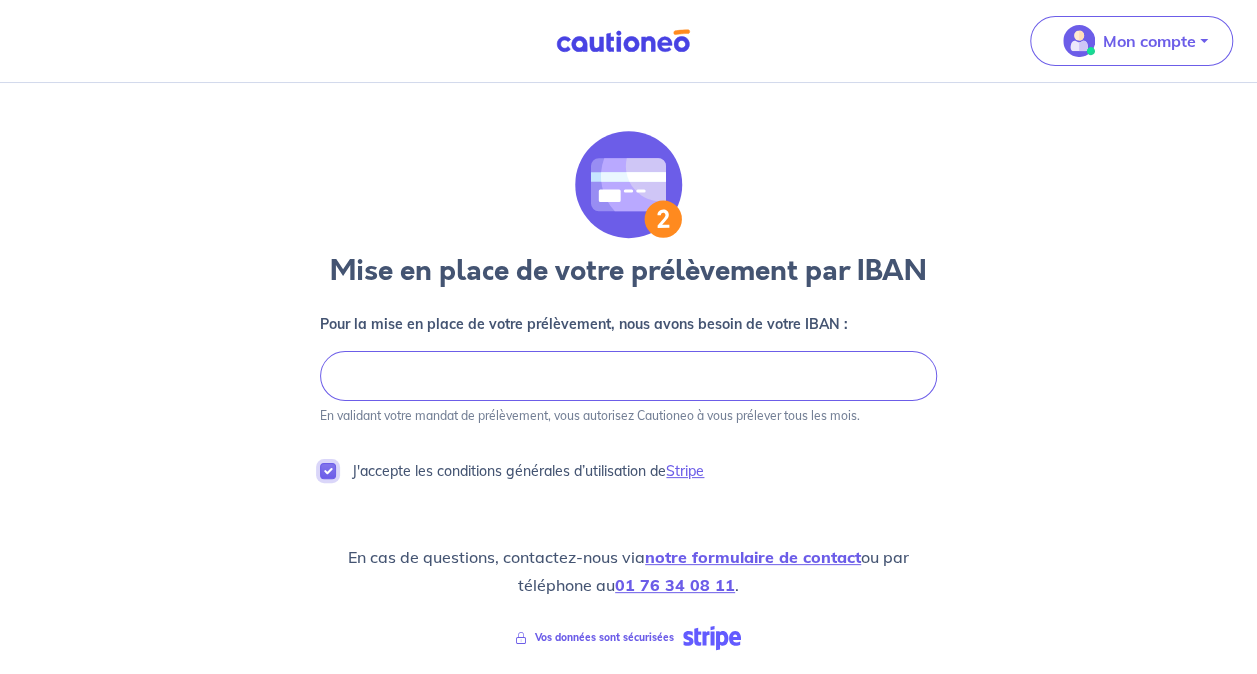 scroll, scrollTop: 152, scrollLeft: 0, axis: vertical 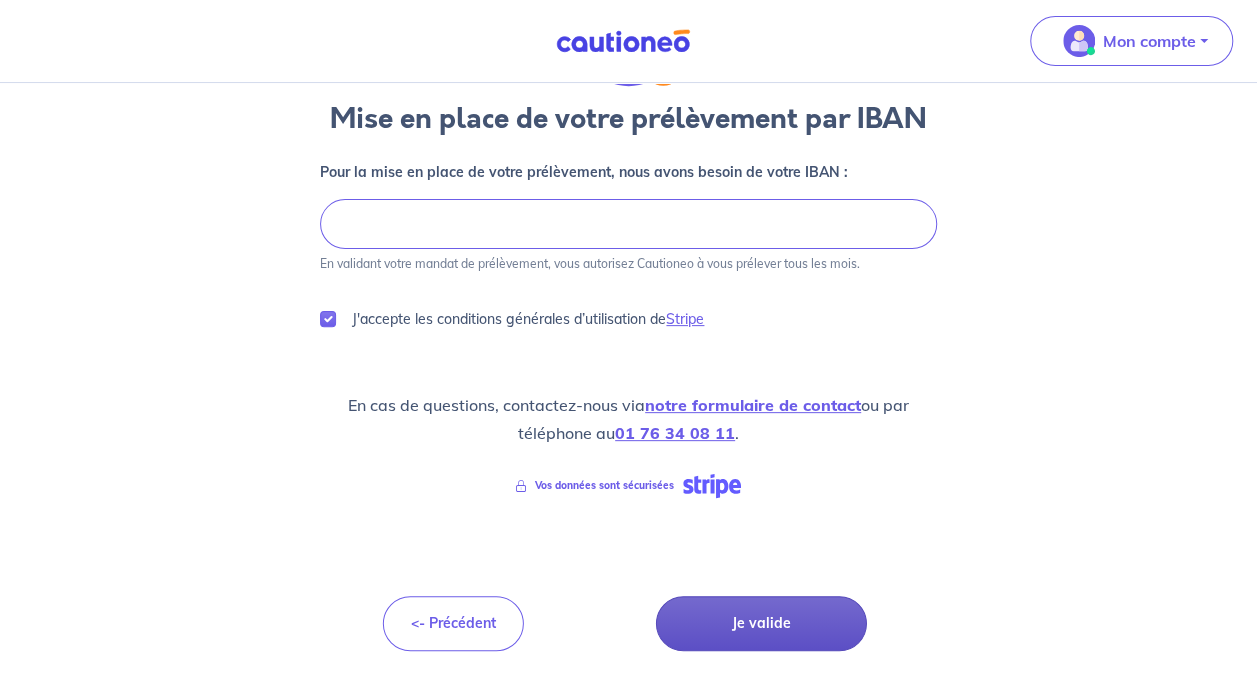 click on "Je valide" at bounding box center (761, 623) 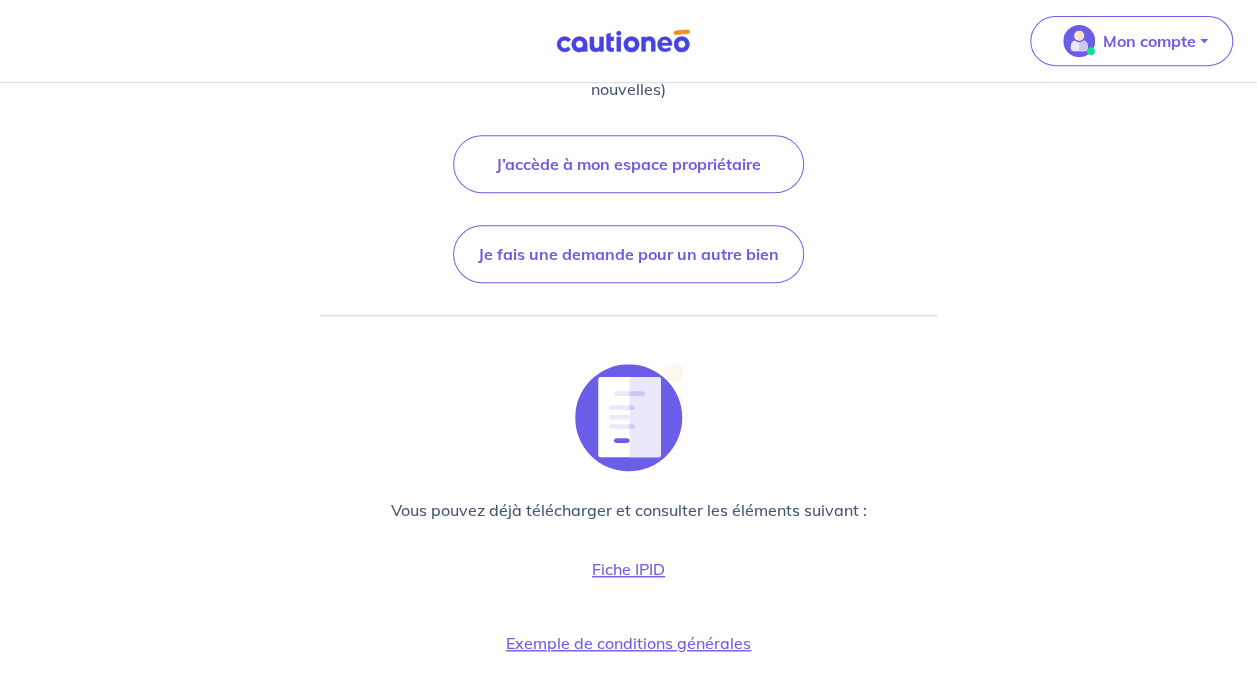 scroll, scrollTop: 432, scrollLeft: 0, axis: vertical 